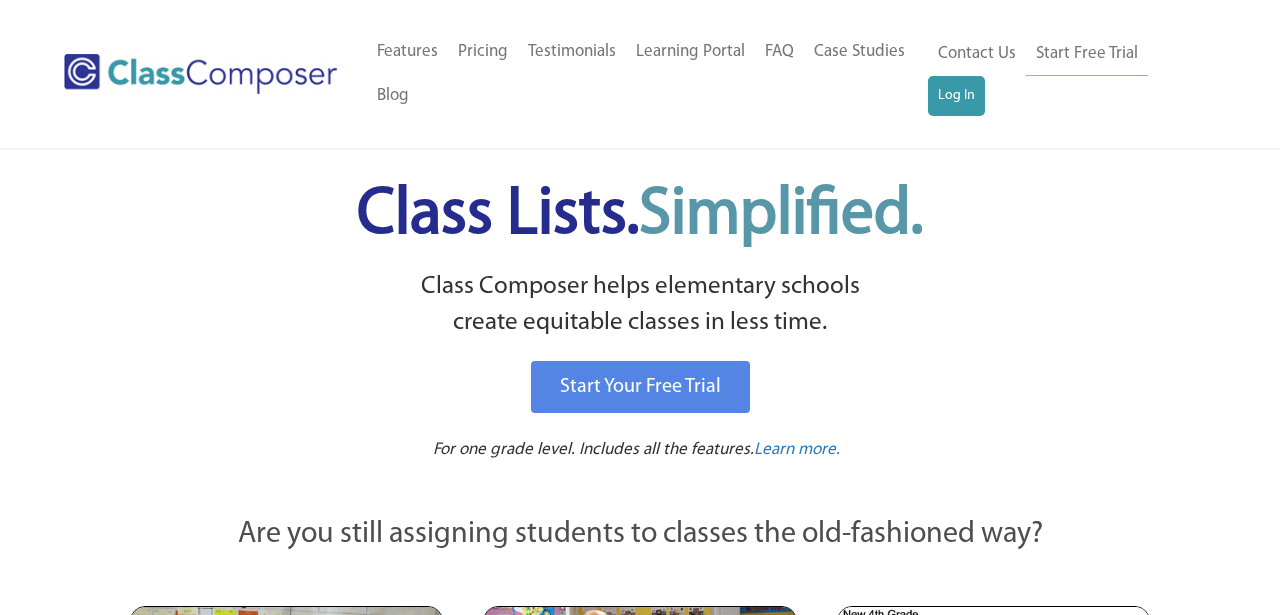scroll, scrollTop: 0, scrollLeft: 0, axis: both 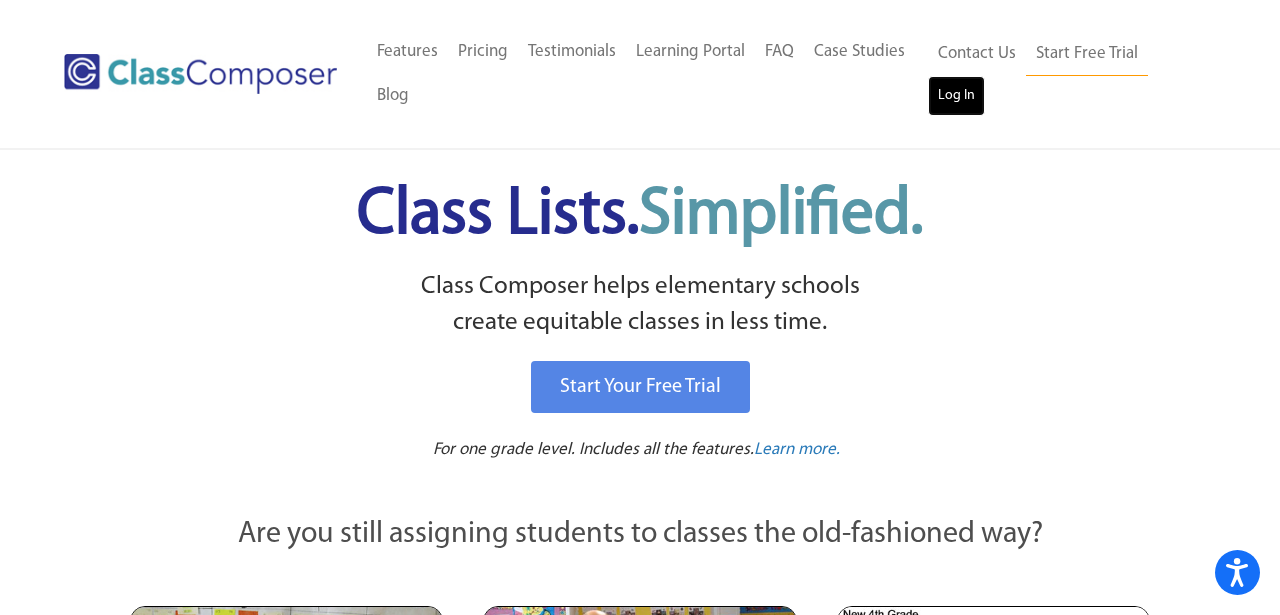 click on "Log In" at bounding box center [956, 96] 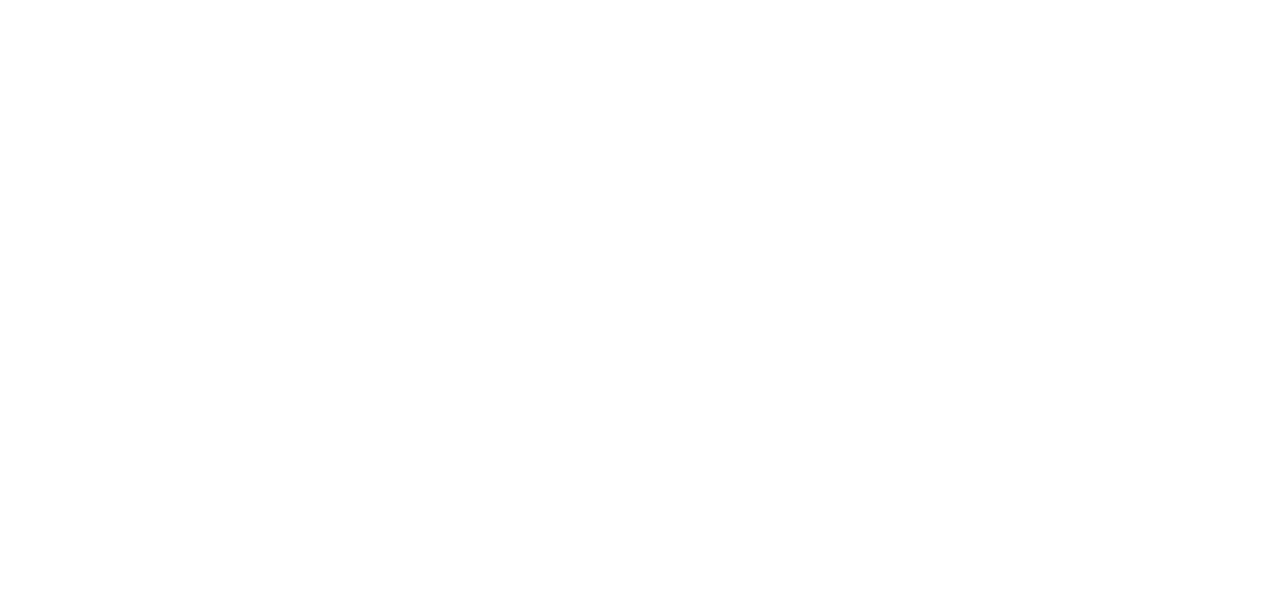 scroll, scrollTop: 0, scrollLeft: 0, axis: both 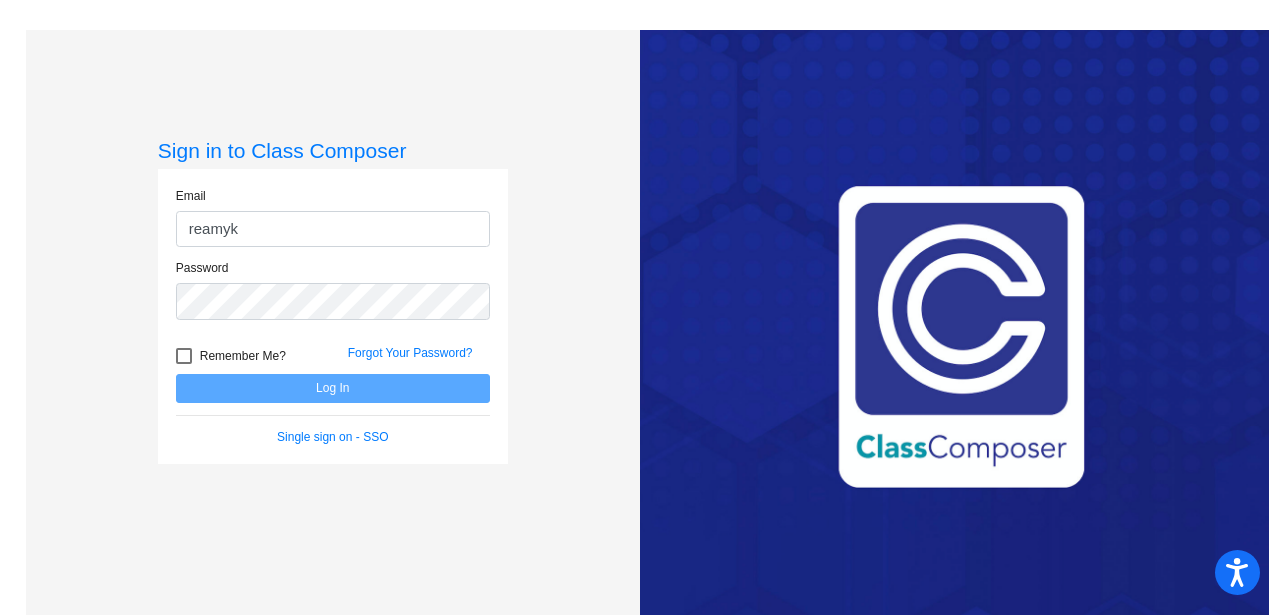 type on "[EMAIL_ADDRESS][DOMAIN_NAME]" 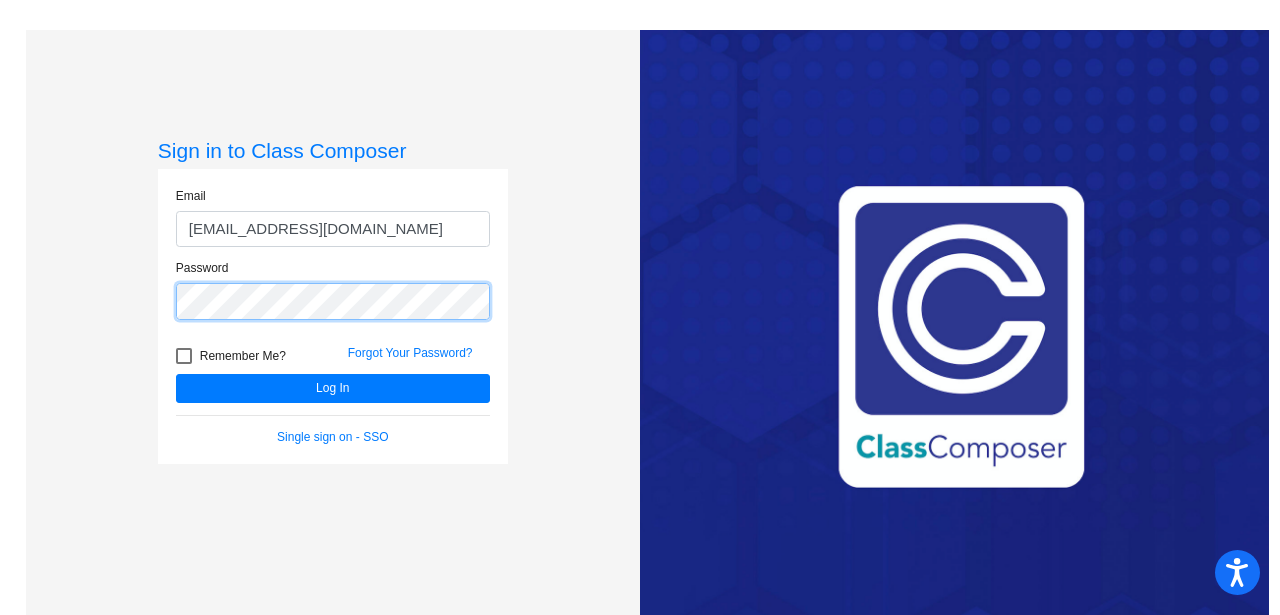 click on "Log In" 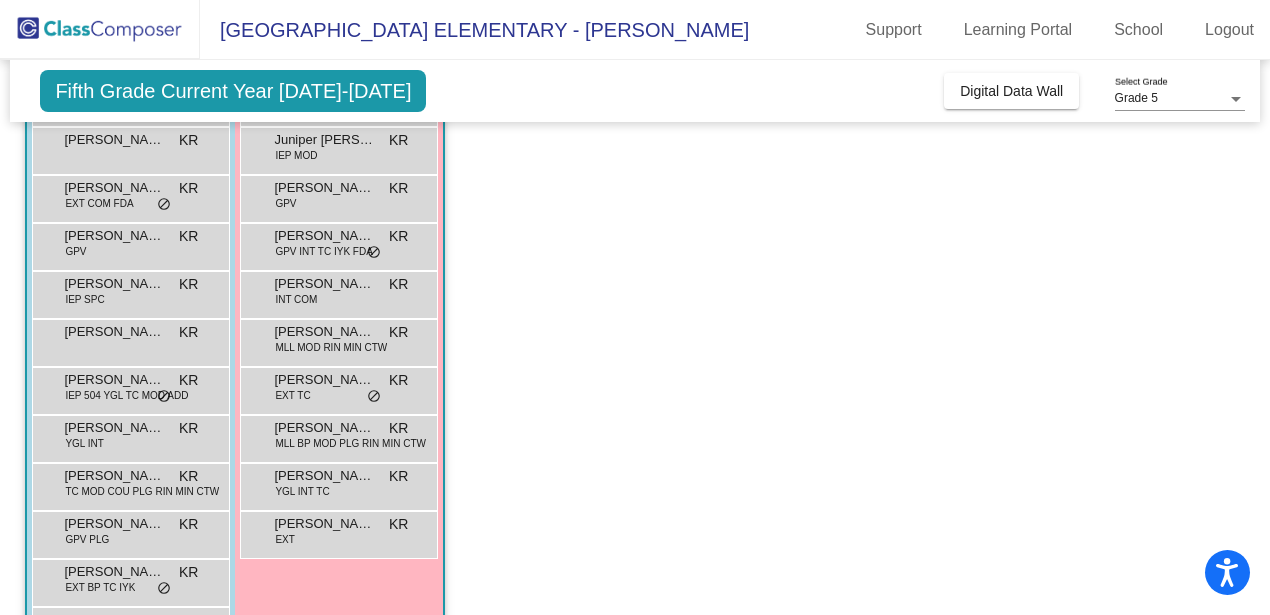 scroll, scrollTop: 0, scrollLeft: 0, axis: both 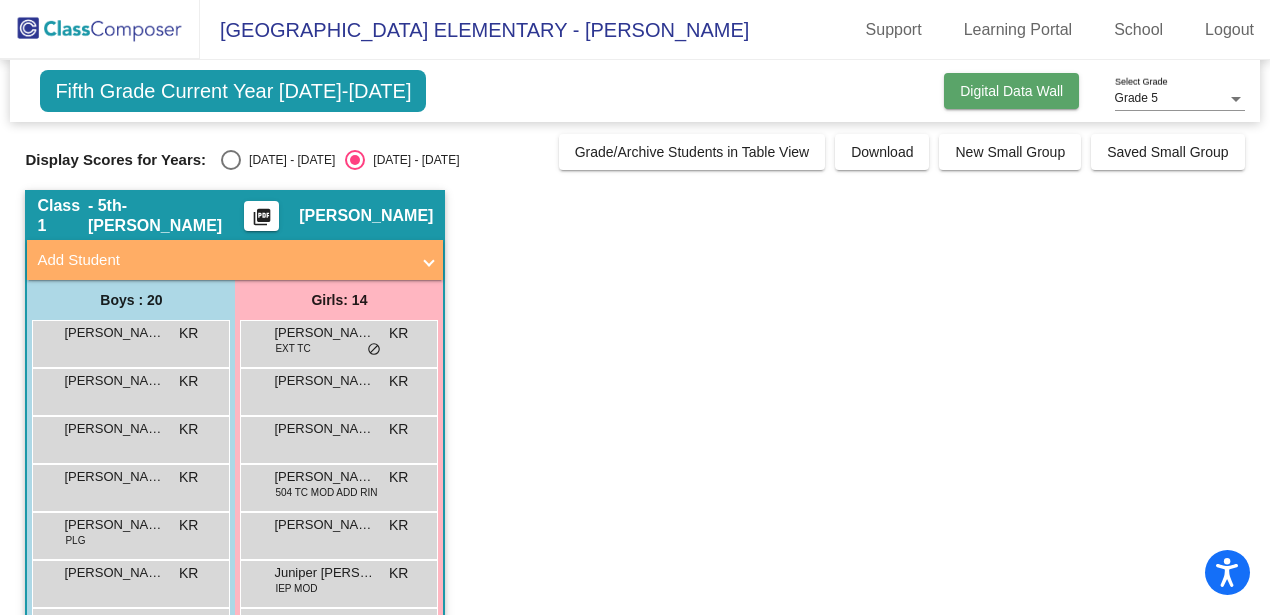 click on "Digital Data Wall" 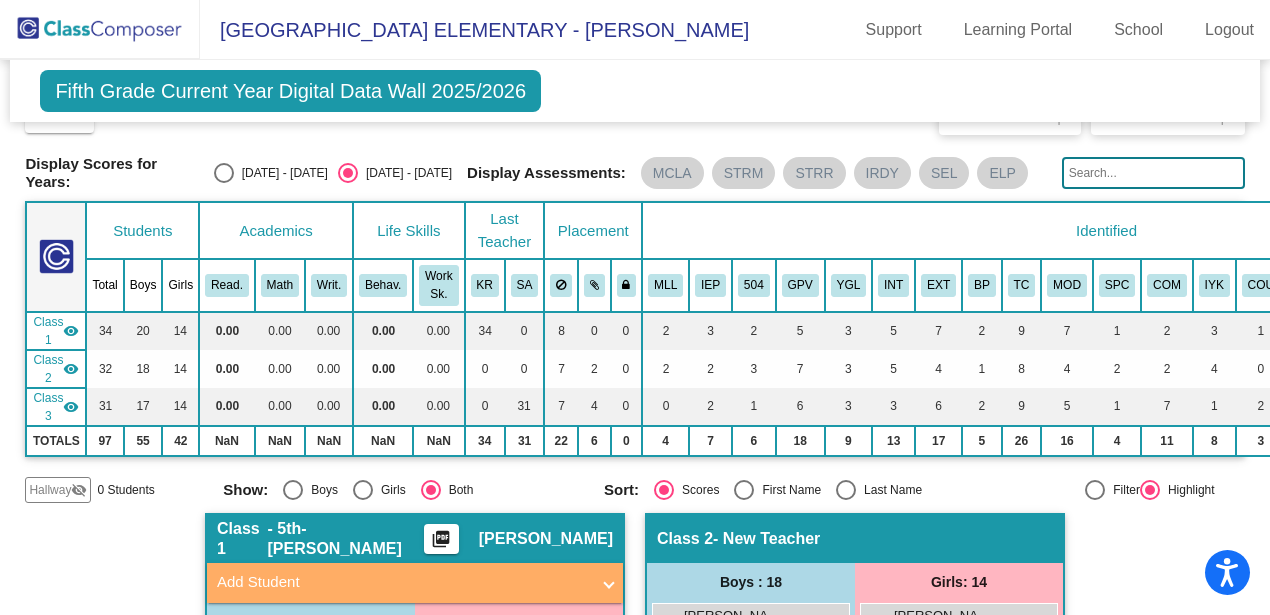 scroll, scrollTop: 46, scrollLeft: 0, axis: vertical 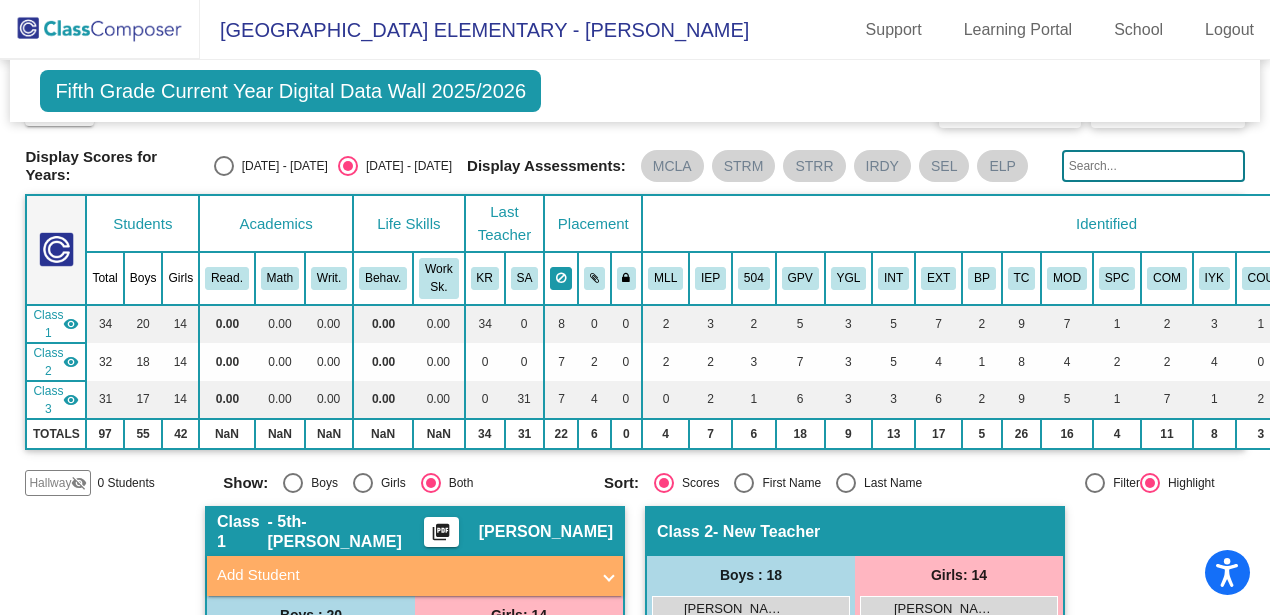 click 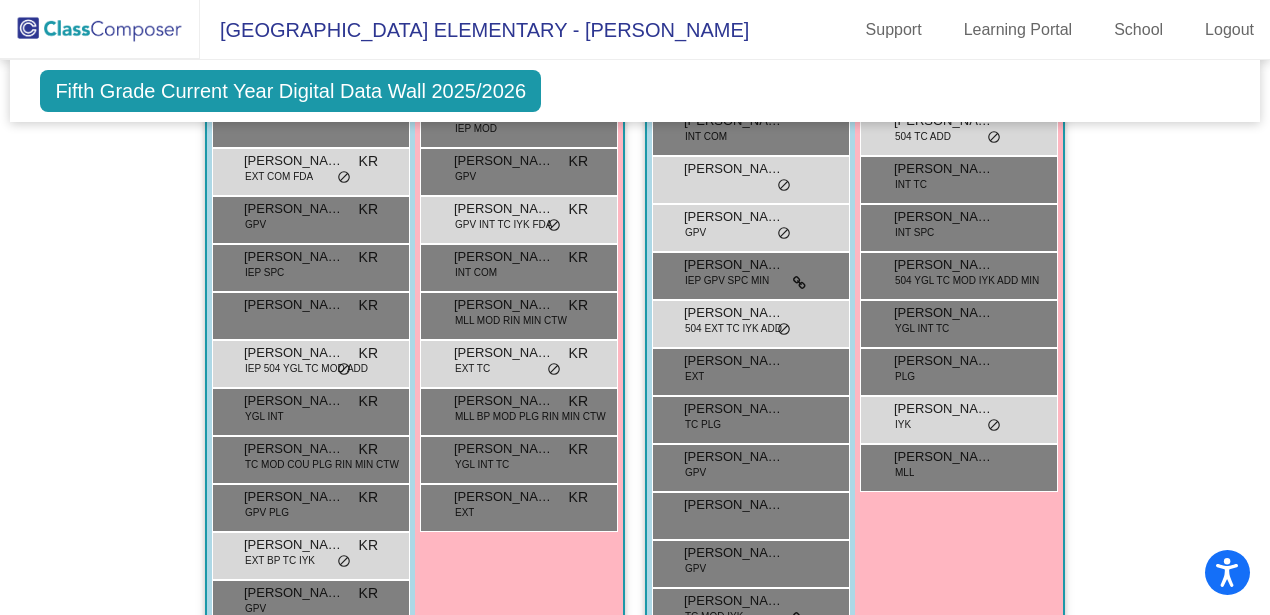 scroll, scrollTop: 500, scrollLeft: 0, axis: vertical 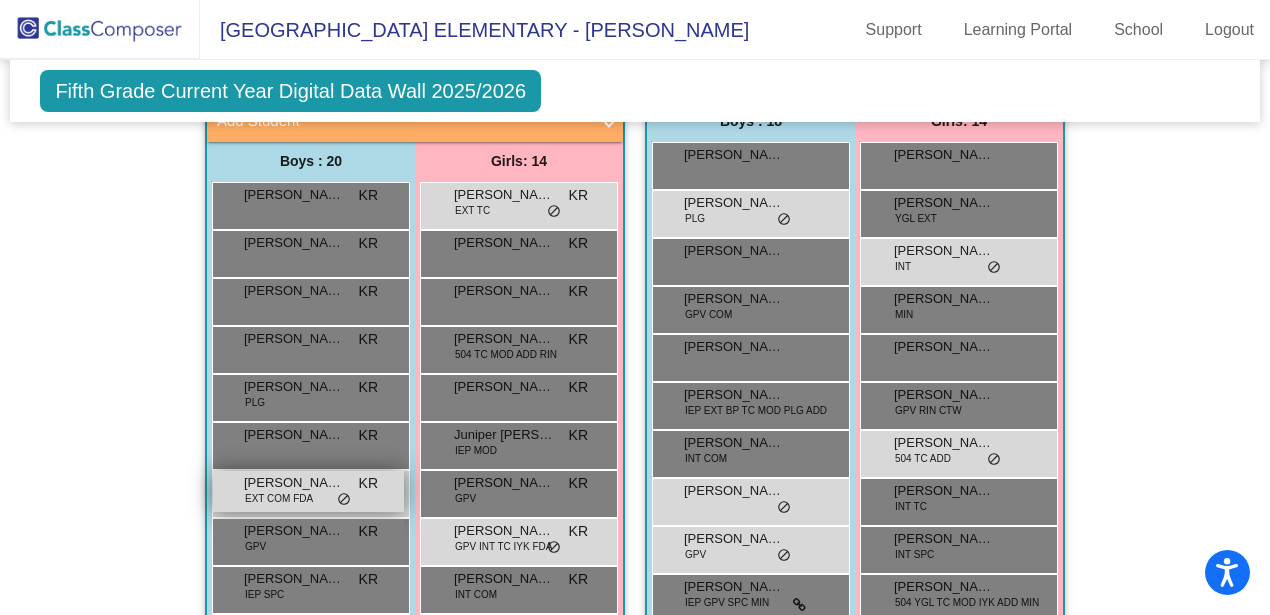 click on "do_not_disturb_alt" at bounding box center [344, 500] 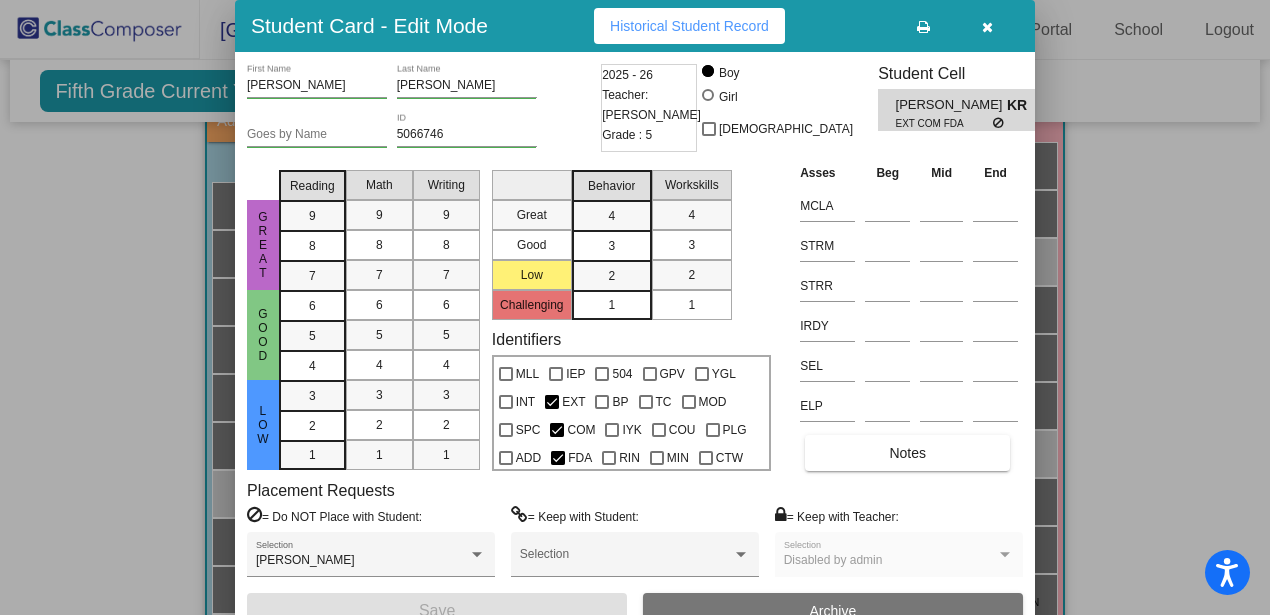 scroll, scrollTop: 0, scrollLeft: 0, axis: both 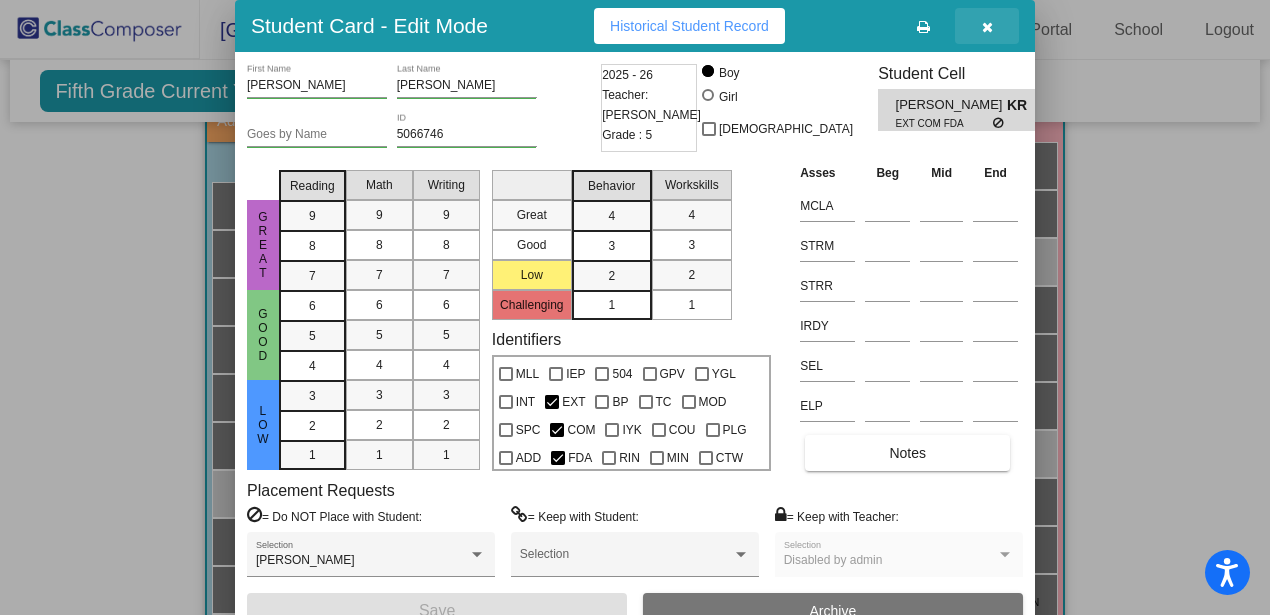 click at bounding box center (987, 27) 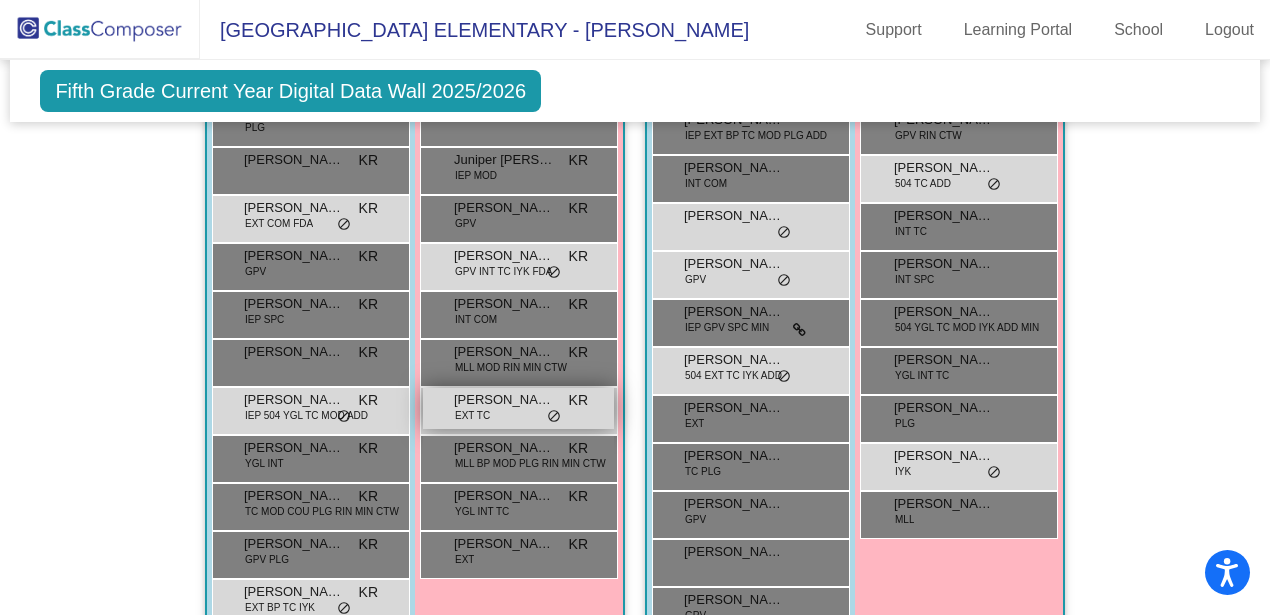 scroll, scrollTop: 760, scrollLeft: 0, axis: vertical 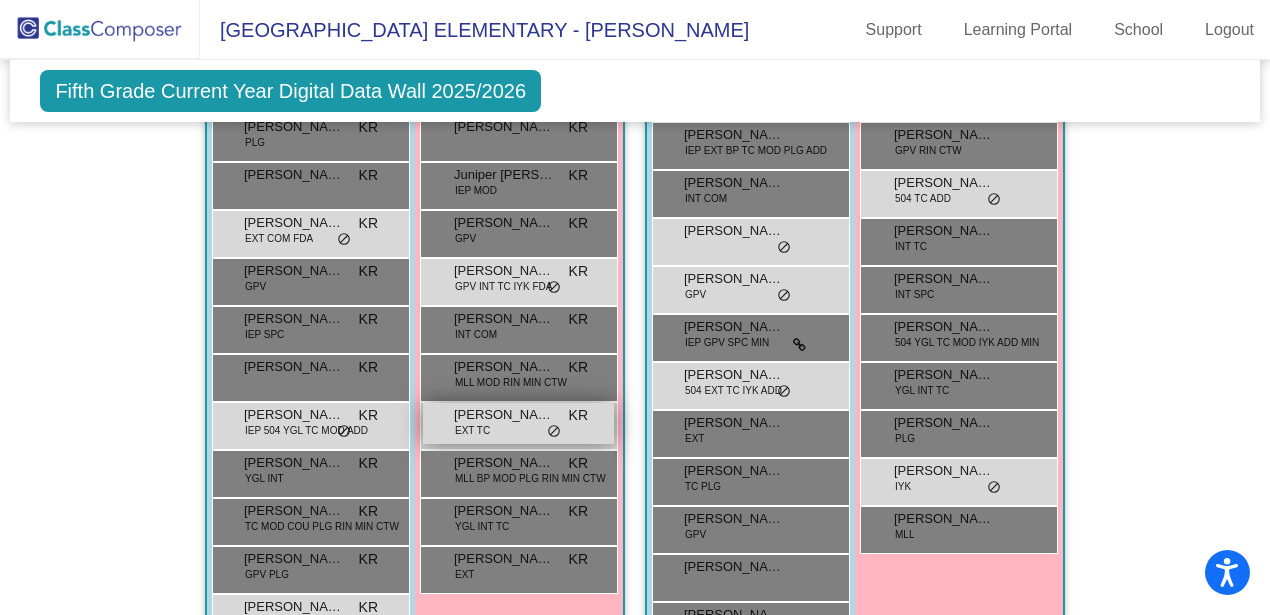 click on "do_not_disturb_alt" at bounding box center [554, 432] 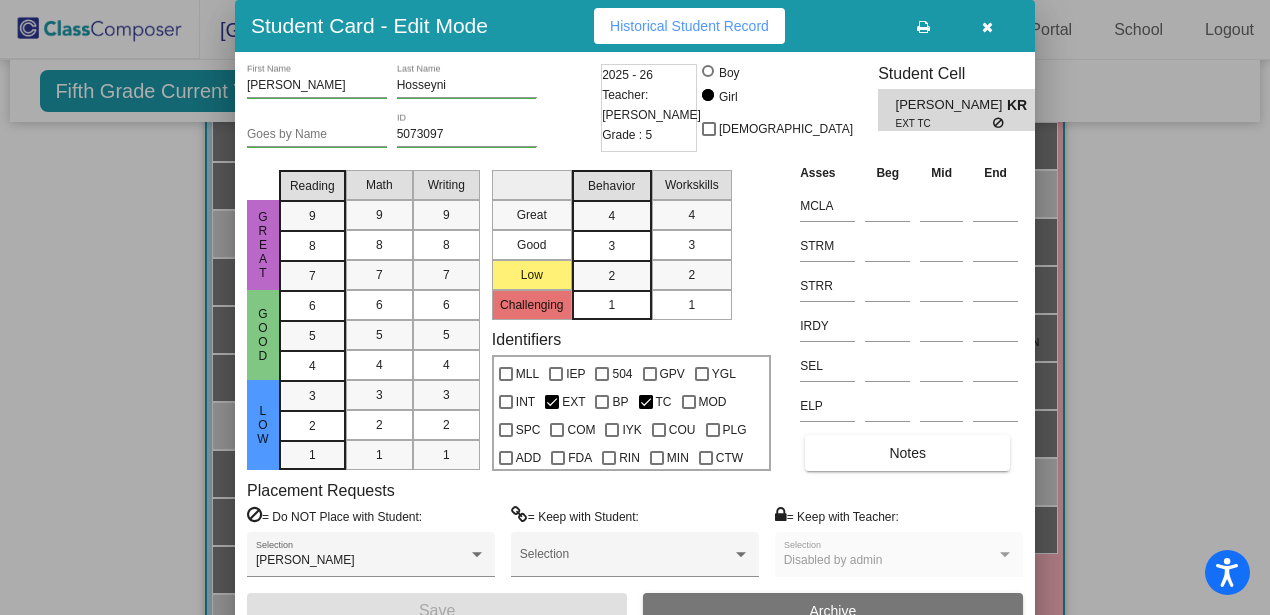 click at bounding box center (635, 307) 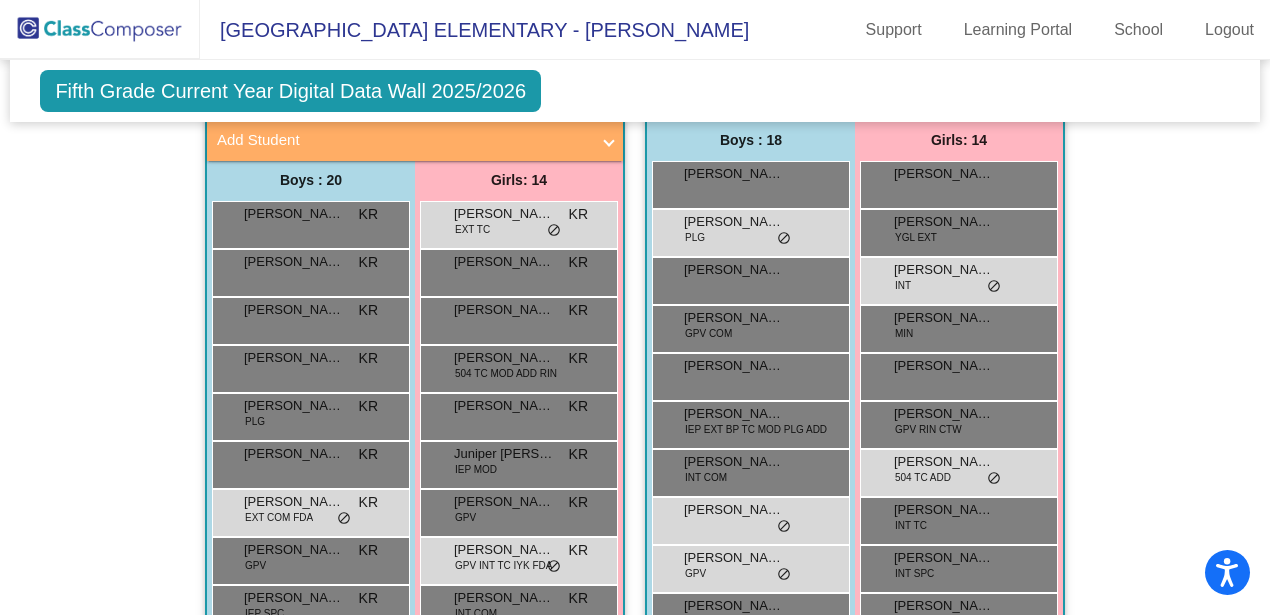scroll, scrollTop: 479, scrollLeft: 0, axis: vertical 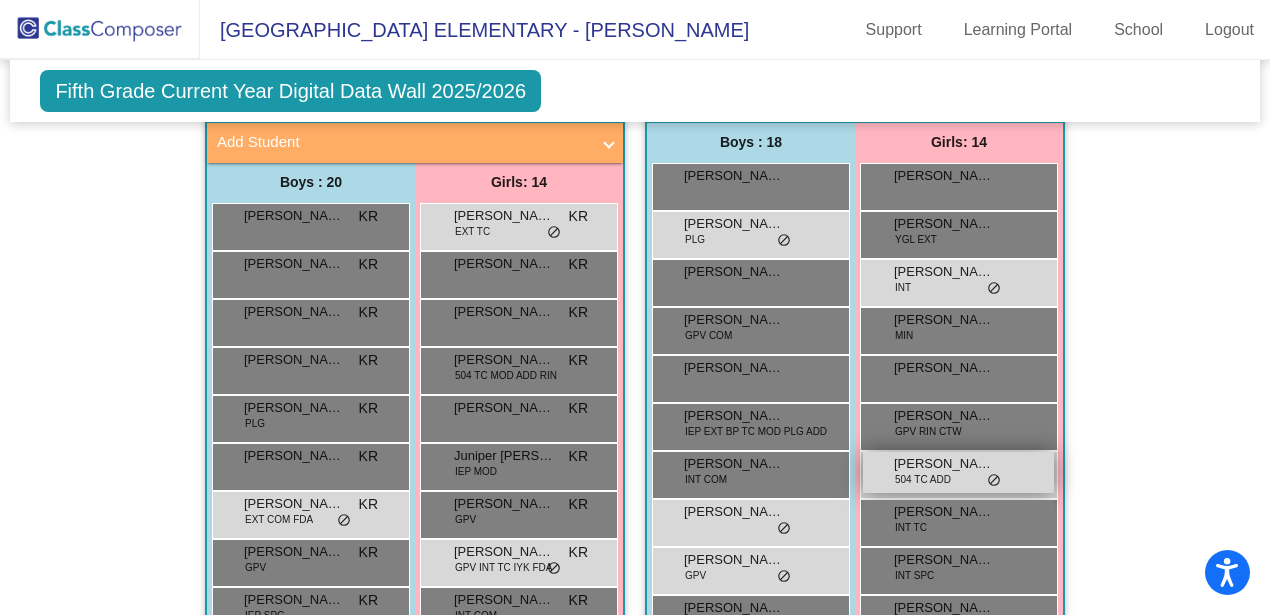 click on "do_not_disturb_alt" at bounding box center (994, 481) 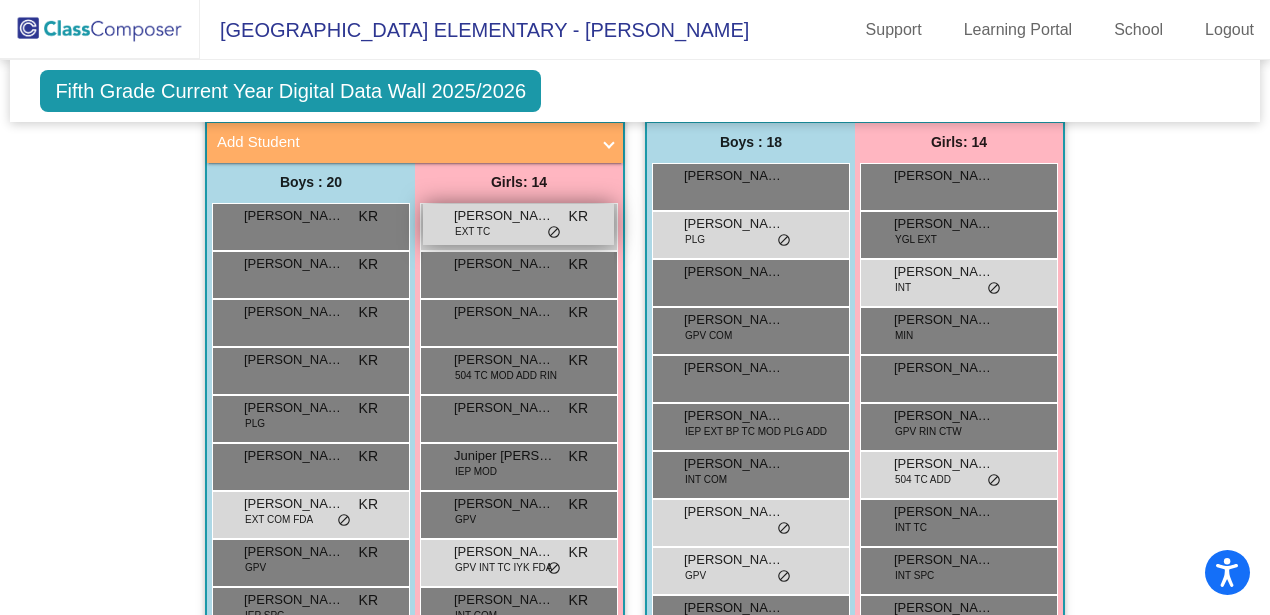 click on "do_not_disturb_alt" at bounding box center [554, 233] 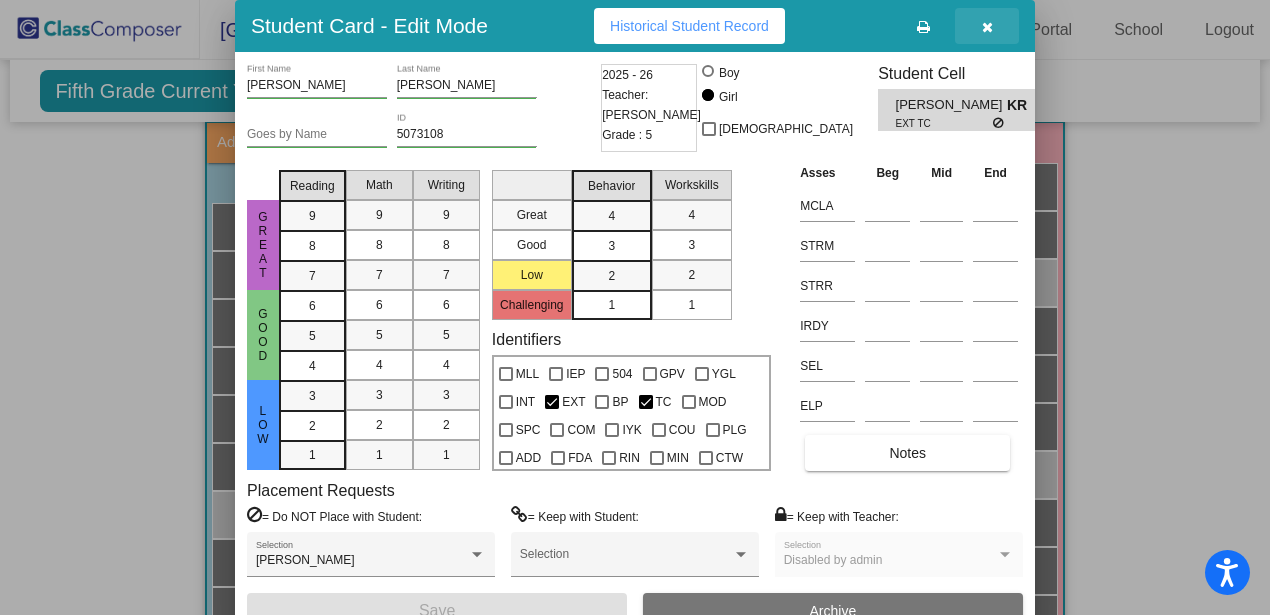 click at bounding box center (987, 27) 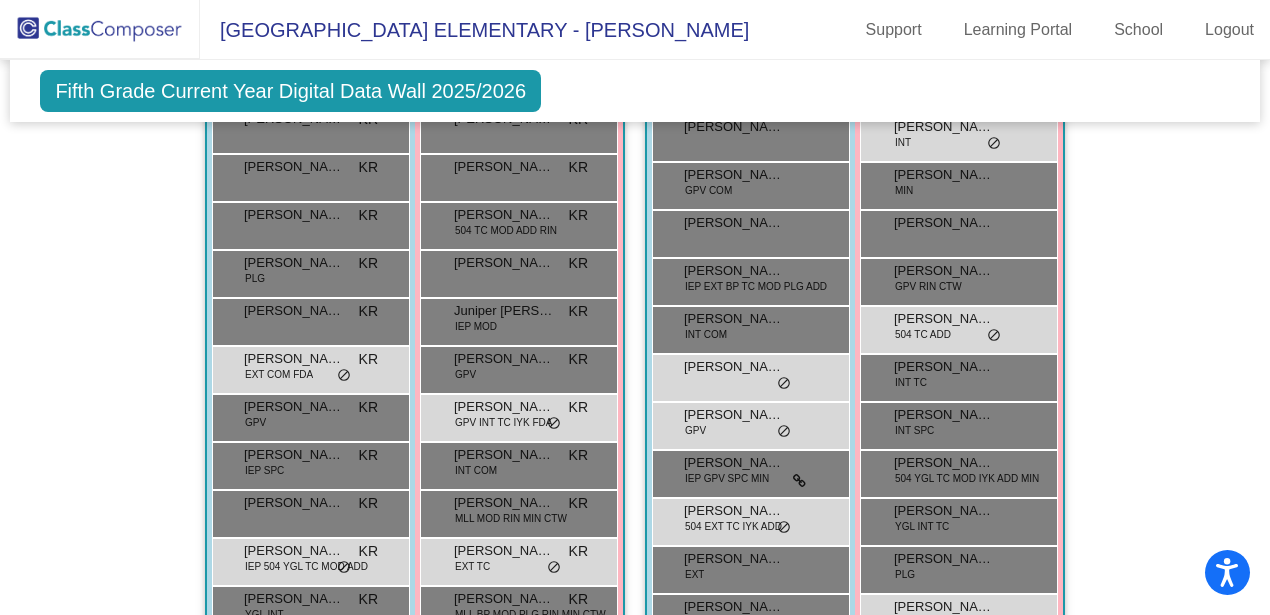 scroll, scrollTop: 630, scrollLeft: 0, axis: vertical 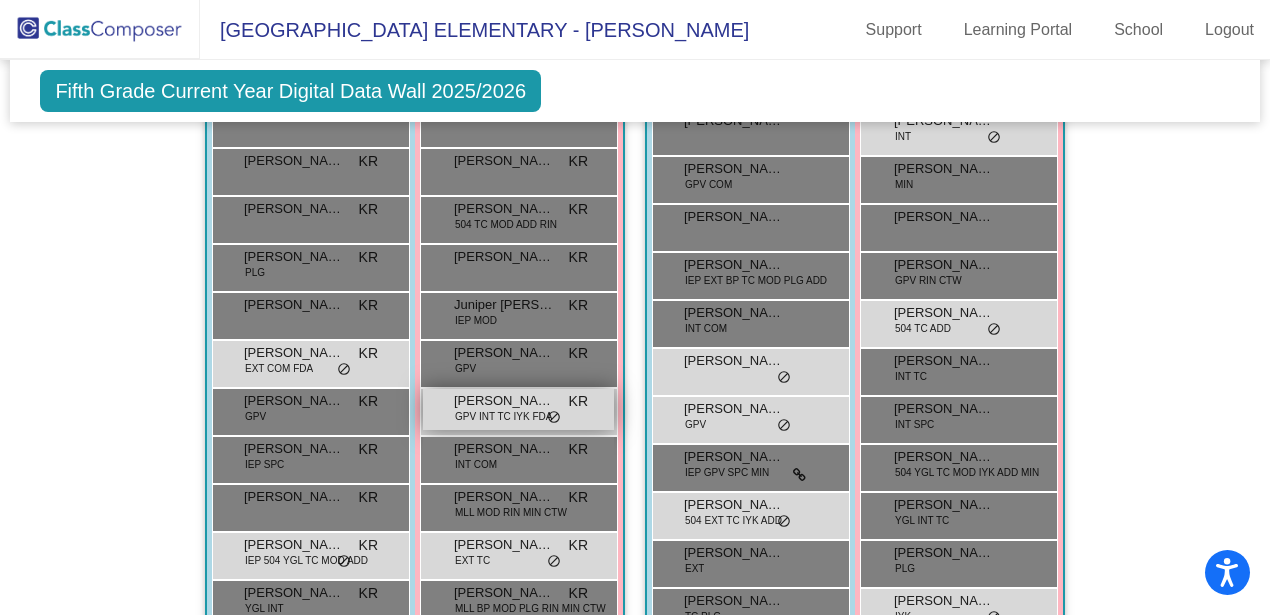 click on "do_not_disturb_alt" at bounding box center [554, 418] 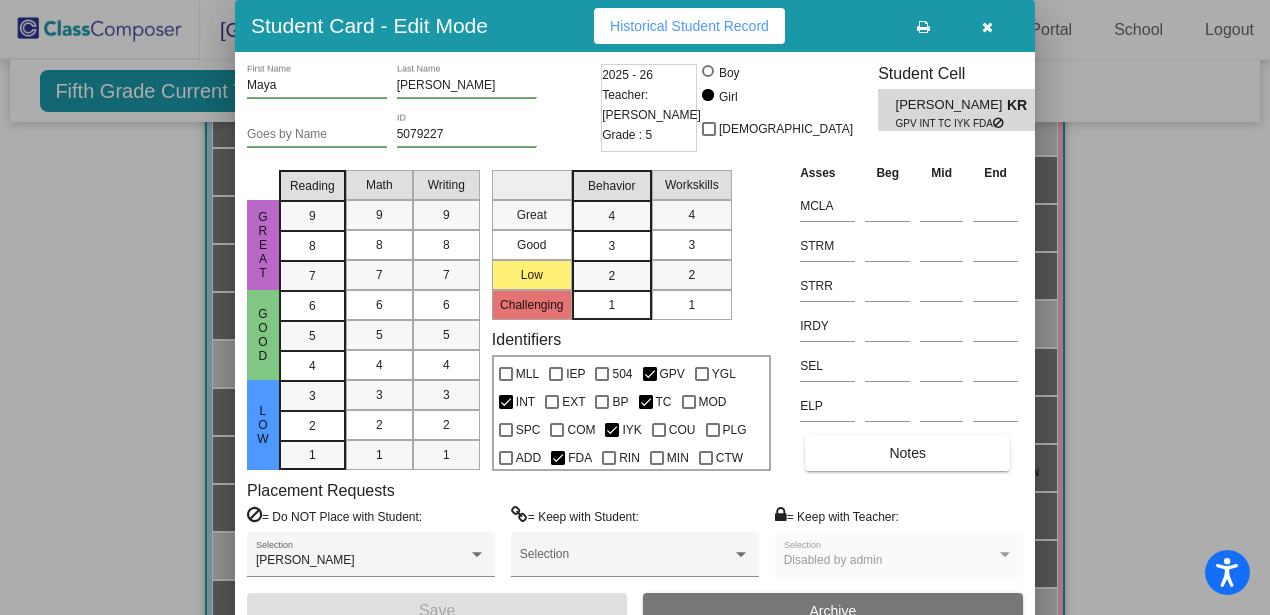 scroll, scrollTop: 0, scrollLeft: 0, axis: both 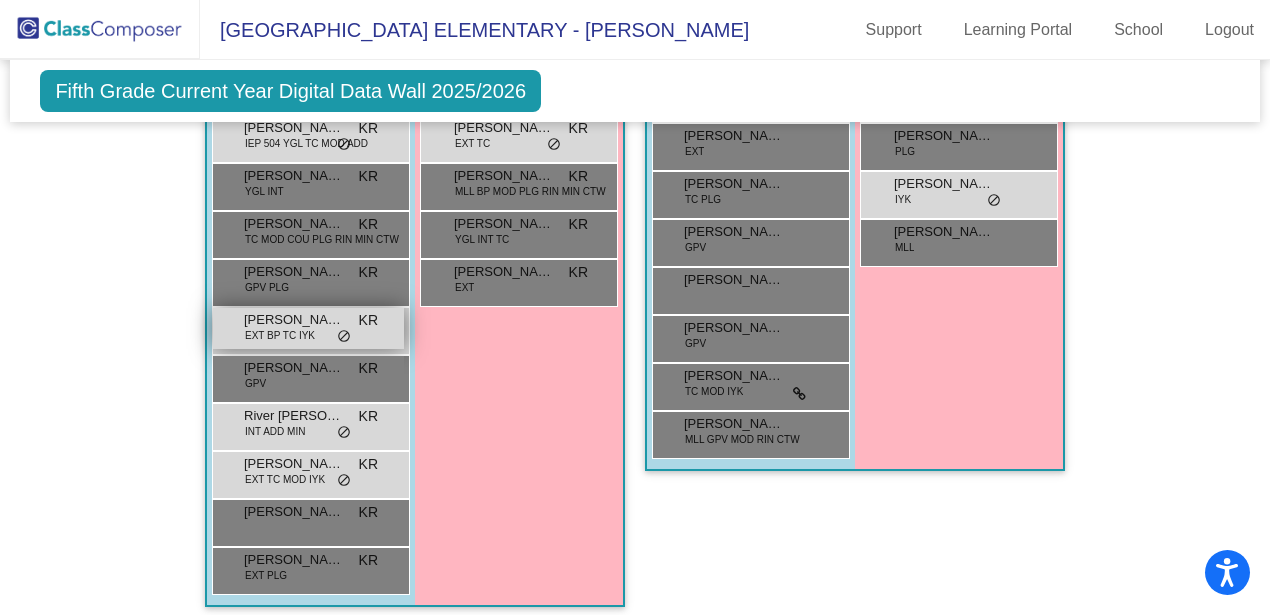 click on "do_not_disturb_alt" at bounding box center [344, 337] 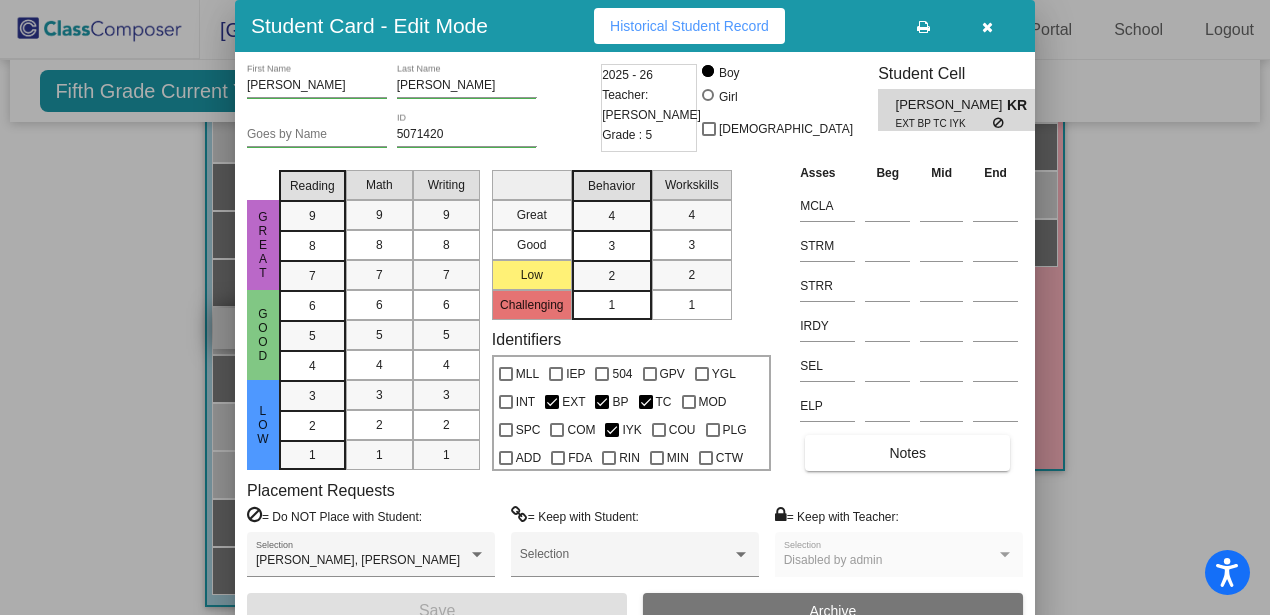 scroll, scrollTop: 0, scrollLeft: 0, axis: both 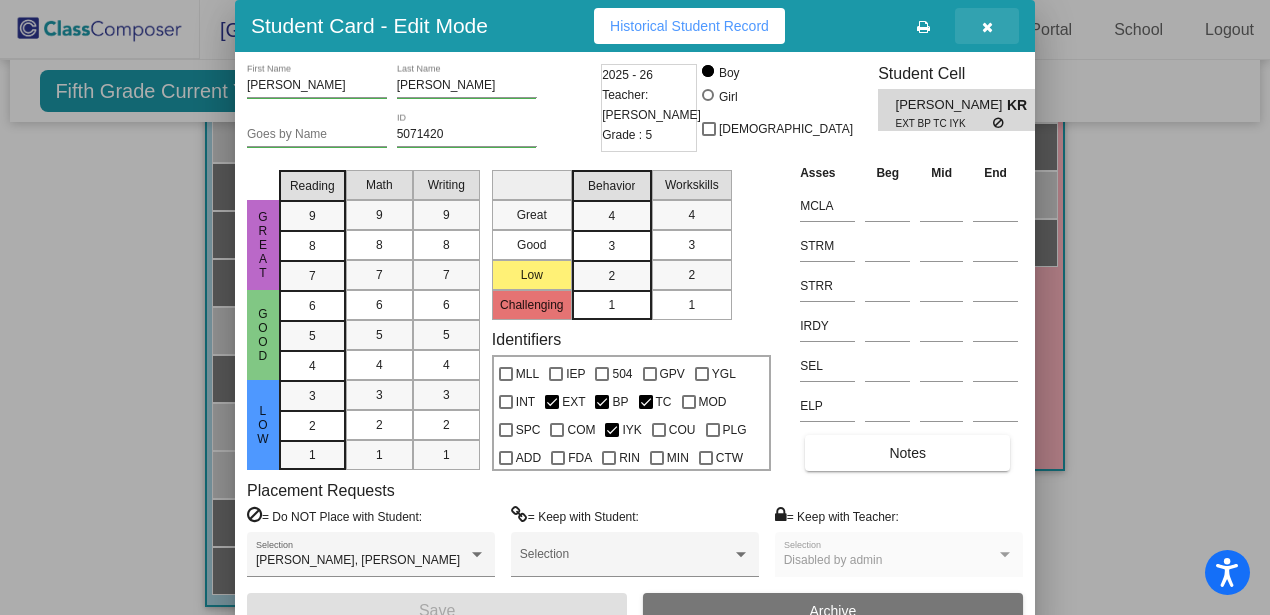 click at bounding box center [987, 27] 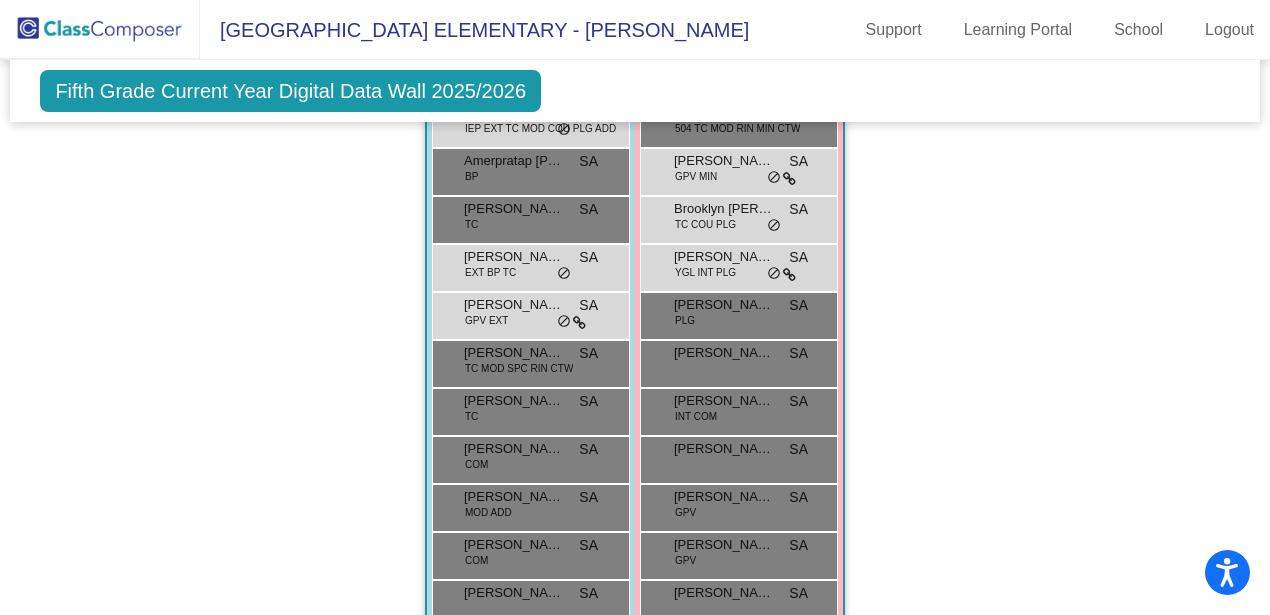 scroll, scrollTop: 1730, scrollLeft: 0, axis: vertical 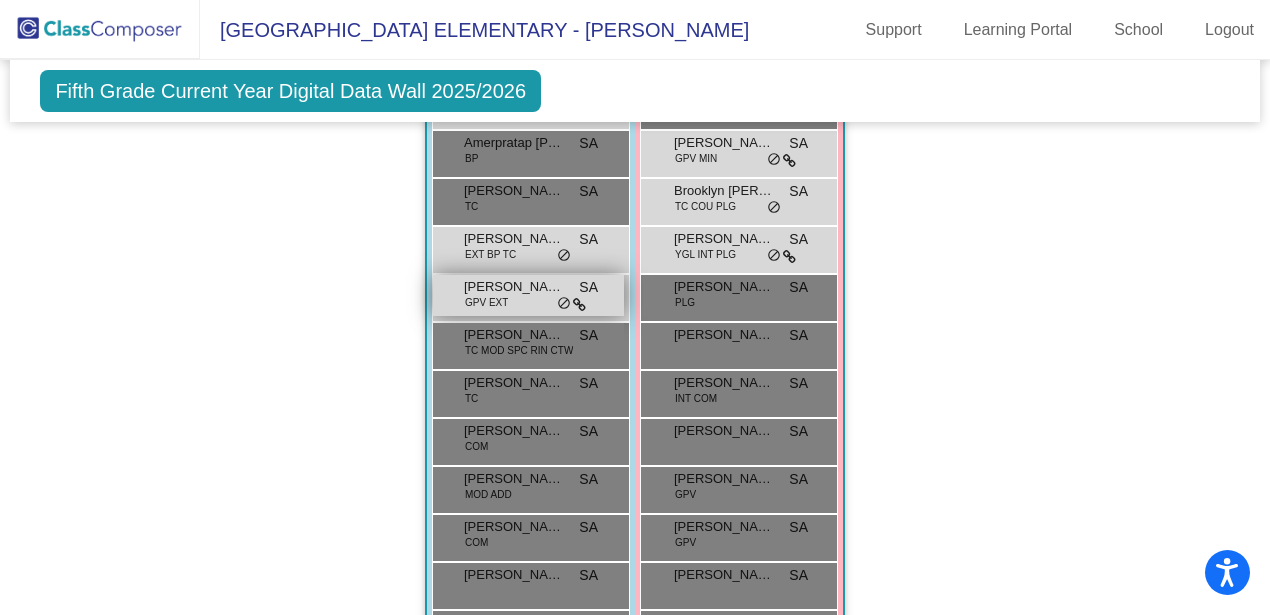click at bounding box center (579, 305) 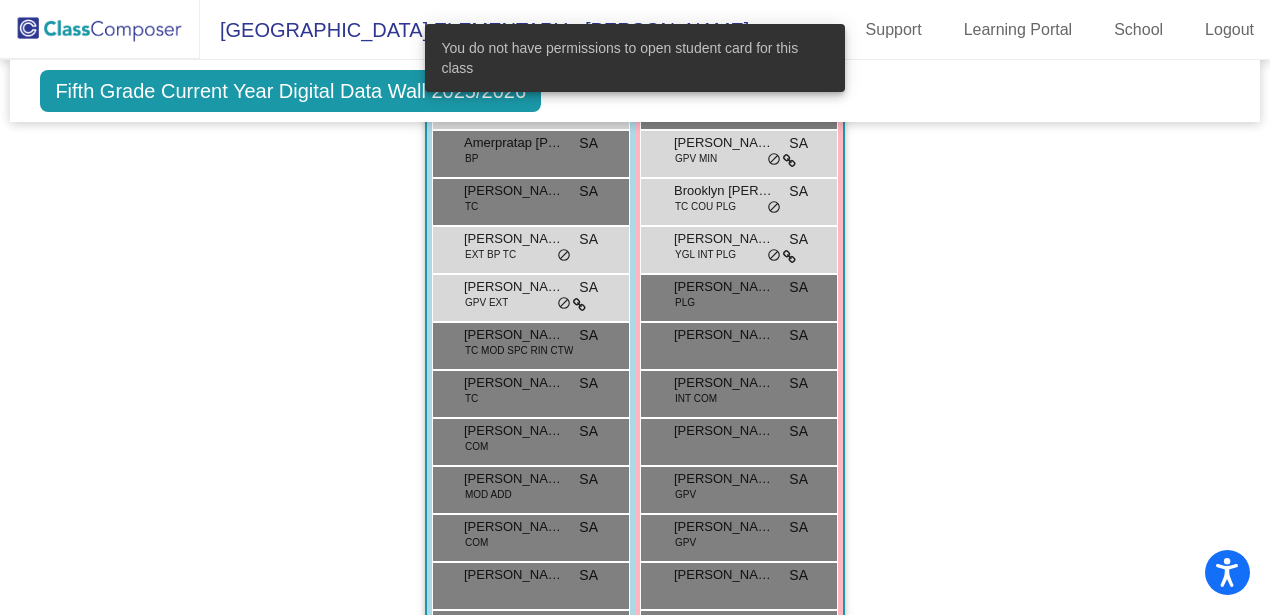 click on "Hallway   - Hallway Class  picture_as_pdf  Add Student  First Name Last Name Student Id  (Recommended)   Boy   Girl   Non Binary Add Close  Boys : 0    No Students   Girls: 0   No Students   Class 1   - 5th-Reamy  picture_as_pdf Kristen REAMY  Add Student  First Name Last Name Student Id  (Recommended)   Boy   Girl   Non Binary Add Close  Boys : 20  Aiden Oliveria KR lock do_not_disturb_alt Alex Chuarta KR lock do_not_disturb_alt Durran Wright KR lock do_not_disturb_alt Ethan Smith KR lock do_not_disturb_alt Fedor Kliushin PLG KR lock do_not_disturb_alt Gabriel Burusov KR lock do_not_disturb_alt Gavin Chahal EXT COM FDA KR lock do_not_disturb_alt Ian Halperin GPV KR lock do_not_disturb_alt Joseph Hanko IEP SPC KR lock do_not_disturb_alt Julian Mott KR lock do_not_disturb_alt Landon Thompson IEP 504 YGL TC MOD ADD KR lock do_not_disturb_alt Leon Belmont Bessonov YGL INT KR lock do_not_disturb_alt Micheal Bates TC MOD COU PLG RIN MIN CTW KR lock do_not_disturb_alt Milo Clements GPV PLG KR lock KR lock GPV" 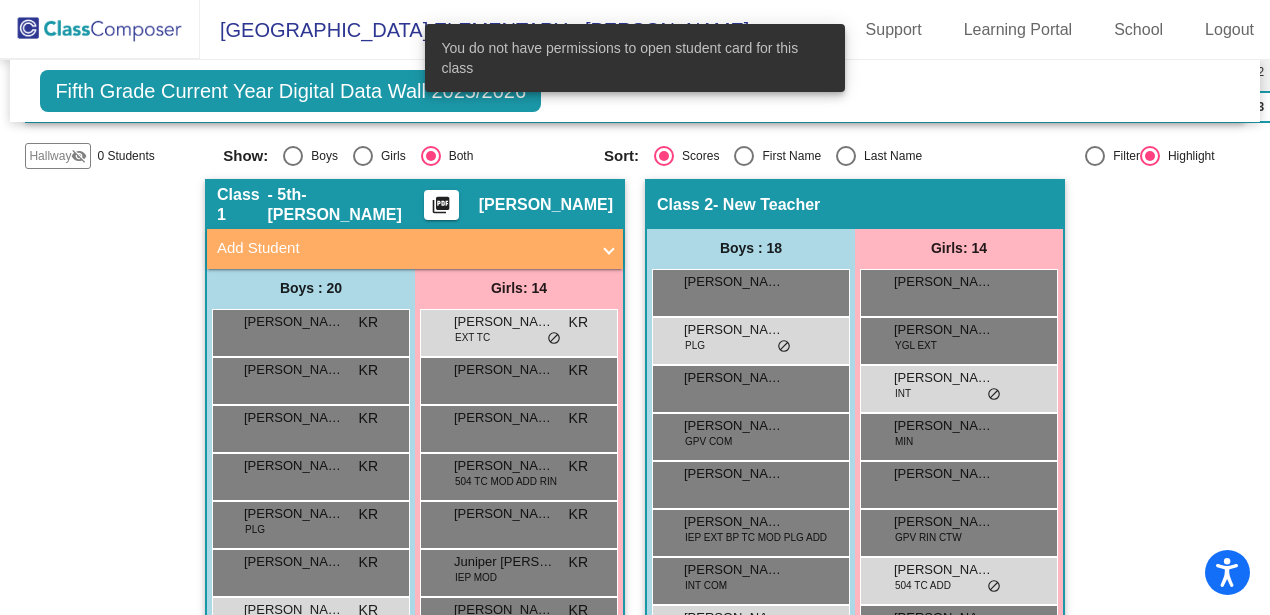 scroll, scrollTop: 0, scrollLeft: 0, axis: both 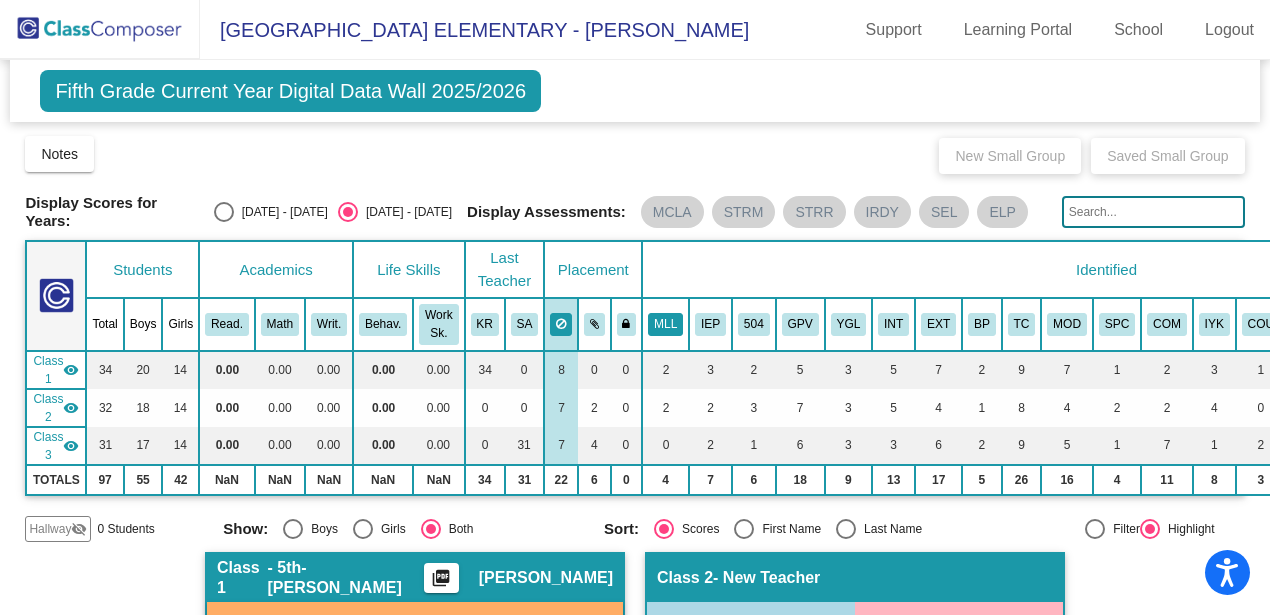 click on "MLL" 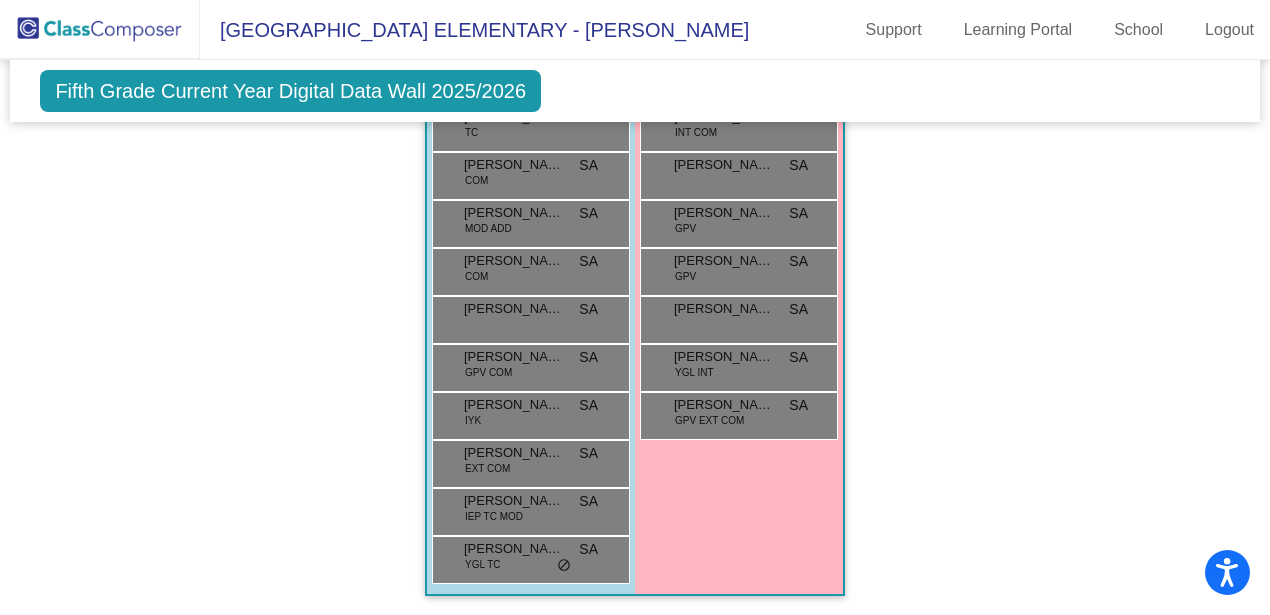 scroll, scrollTop: 1473, scrollLeft: 0, axis: vertical 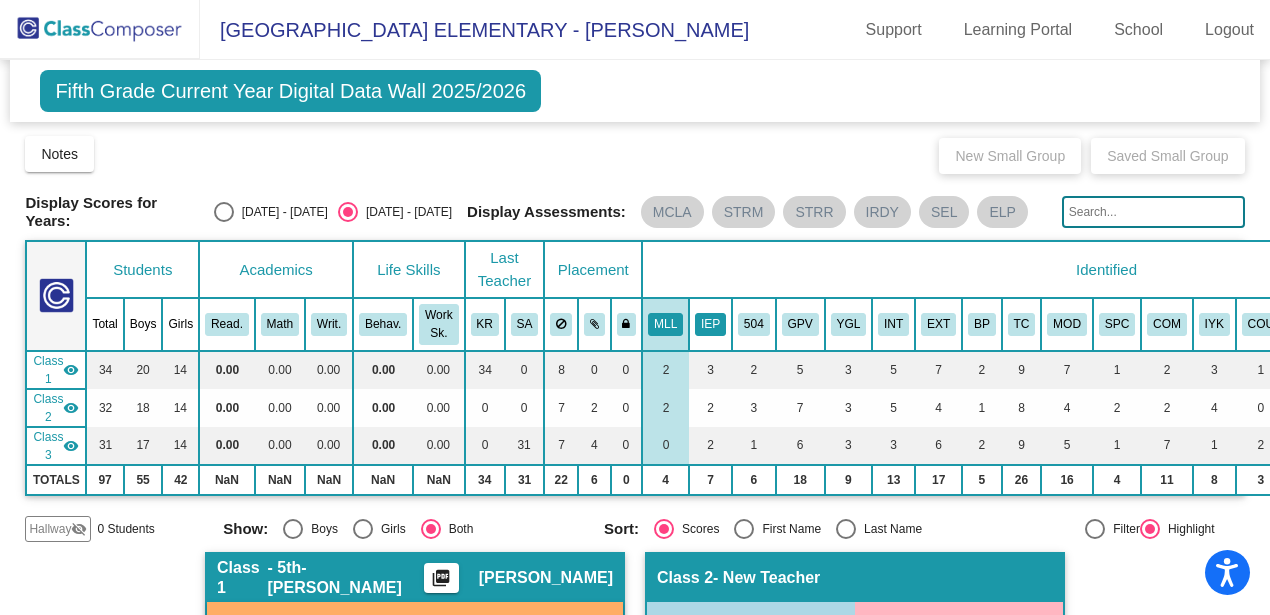 click on "IEP" 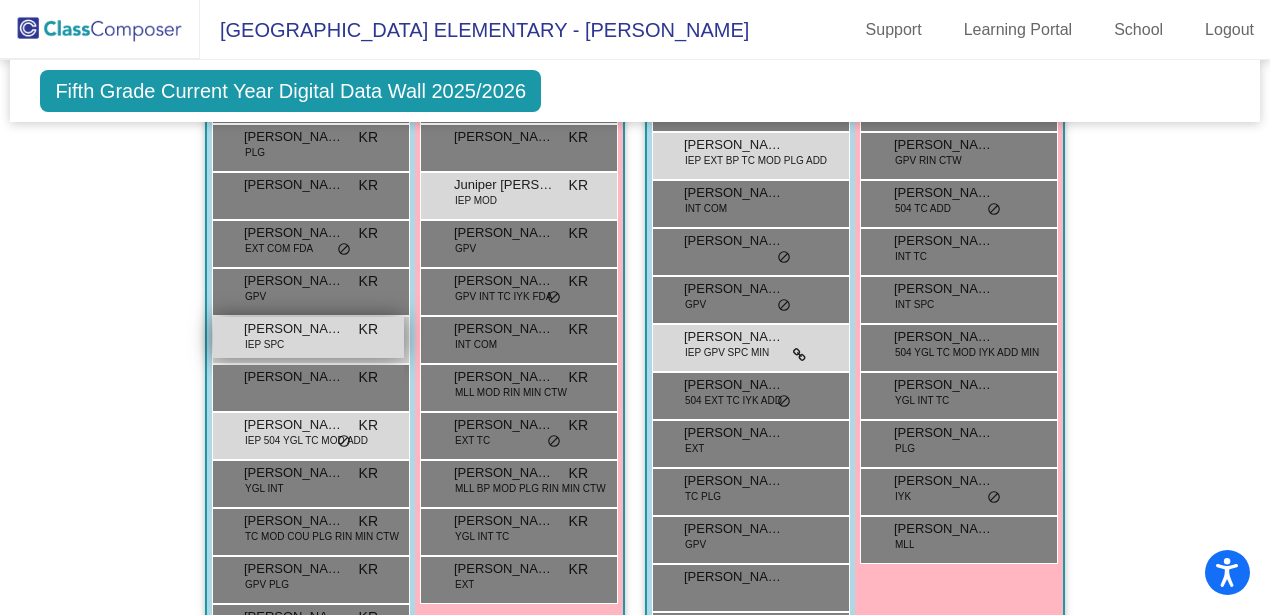 scroll, scrollTop: 751, scrollLeft: 0, axis: vertical 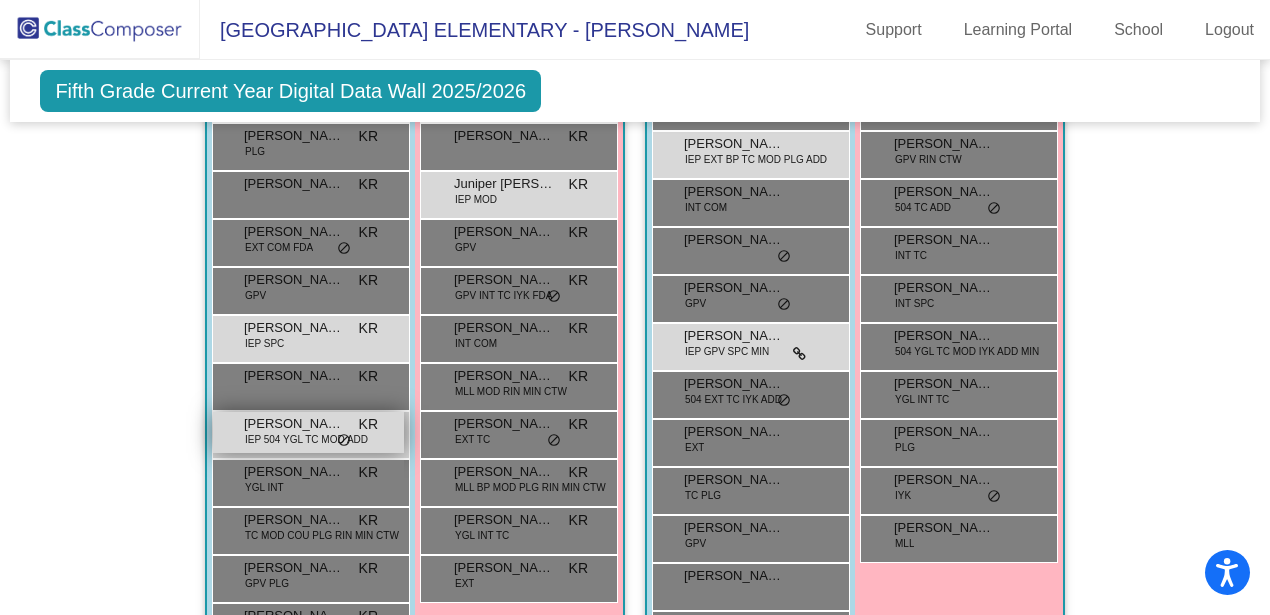 click on "Landon Thompson" at bounding box center (294, 424) 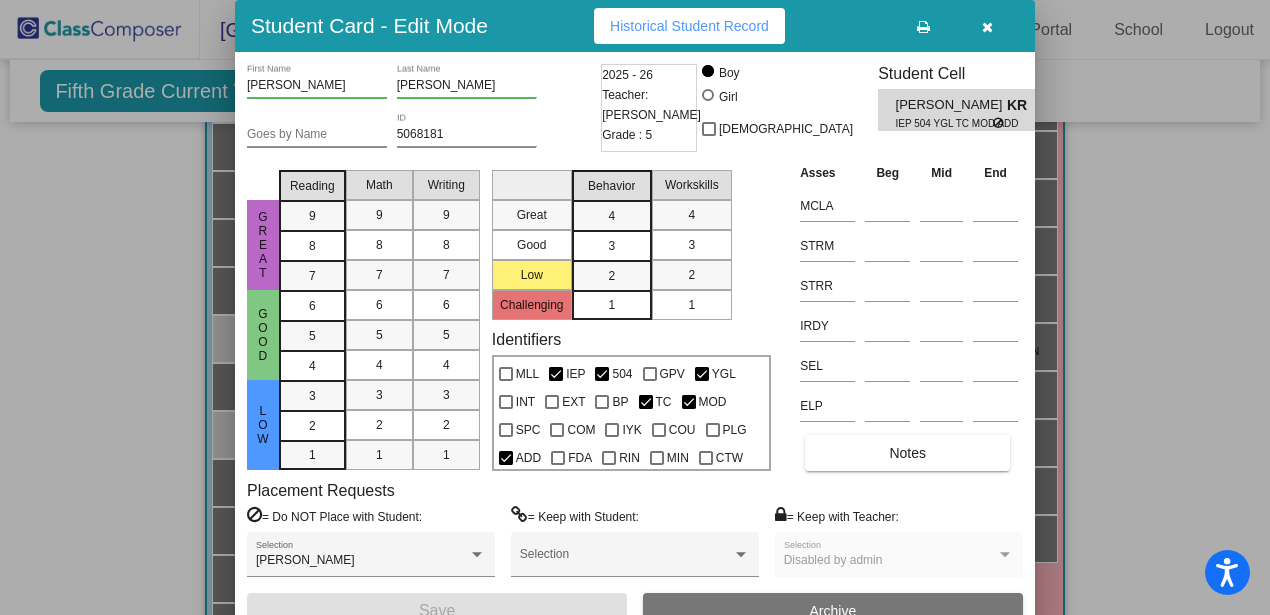 scroll, scrollTop: 0, scrollLeft: 0, axis: both 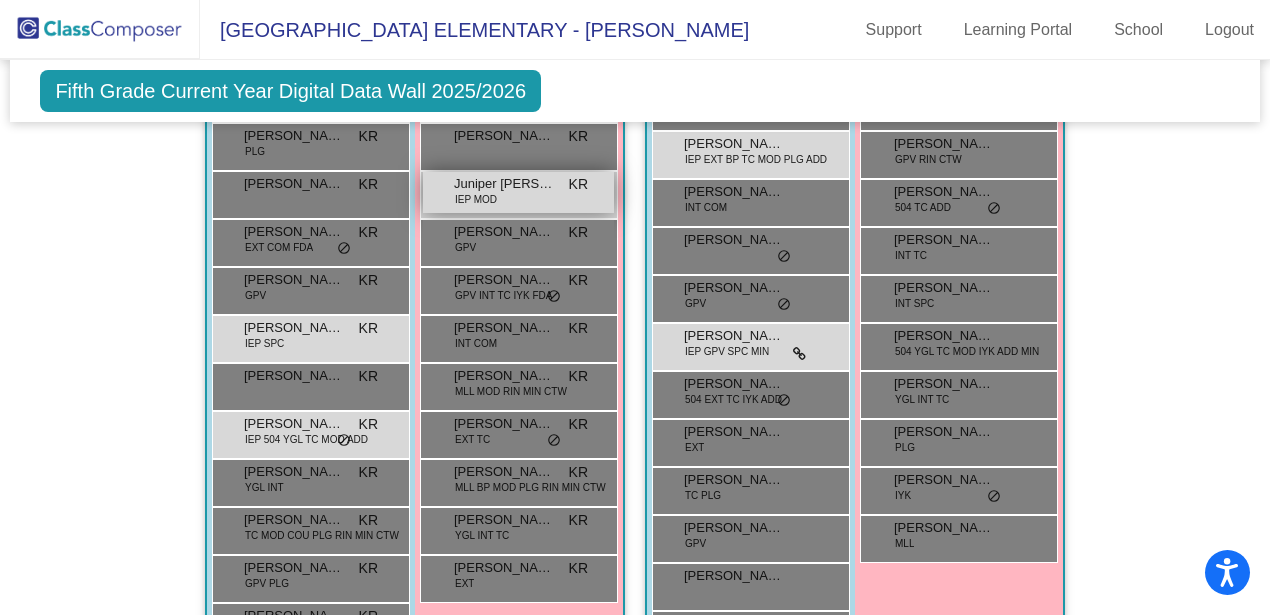 click on "IEP MOD" at bounding box center [476, 199] 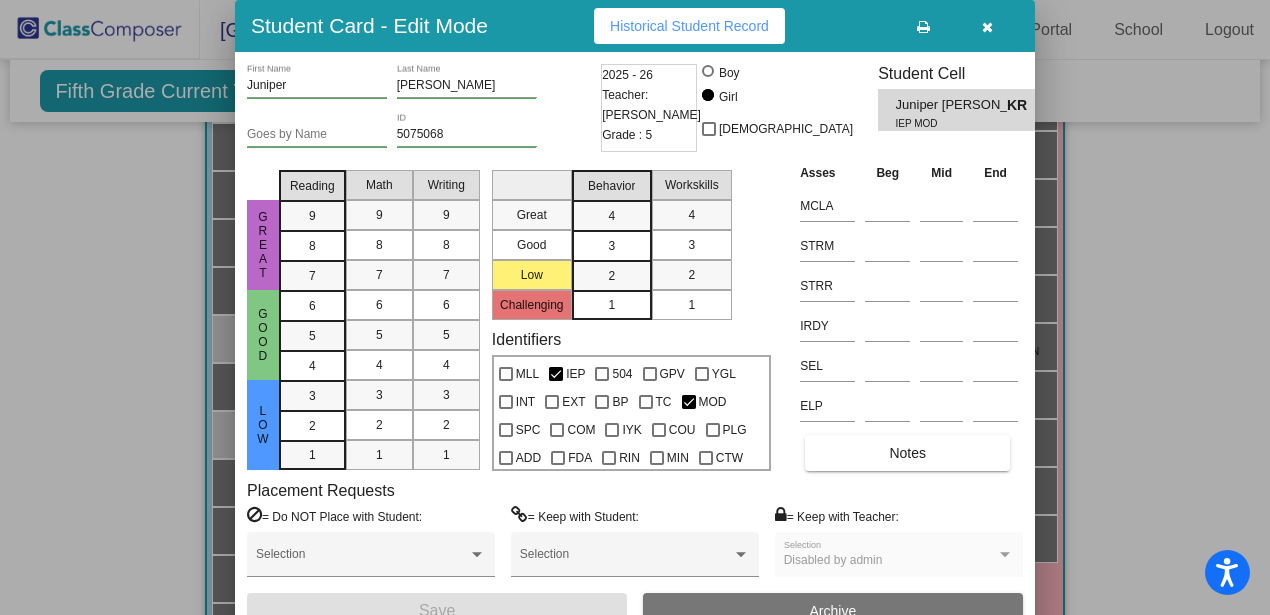 click at bounding box center [635, 307] 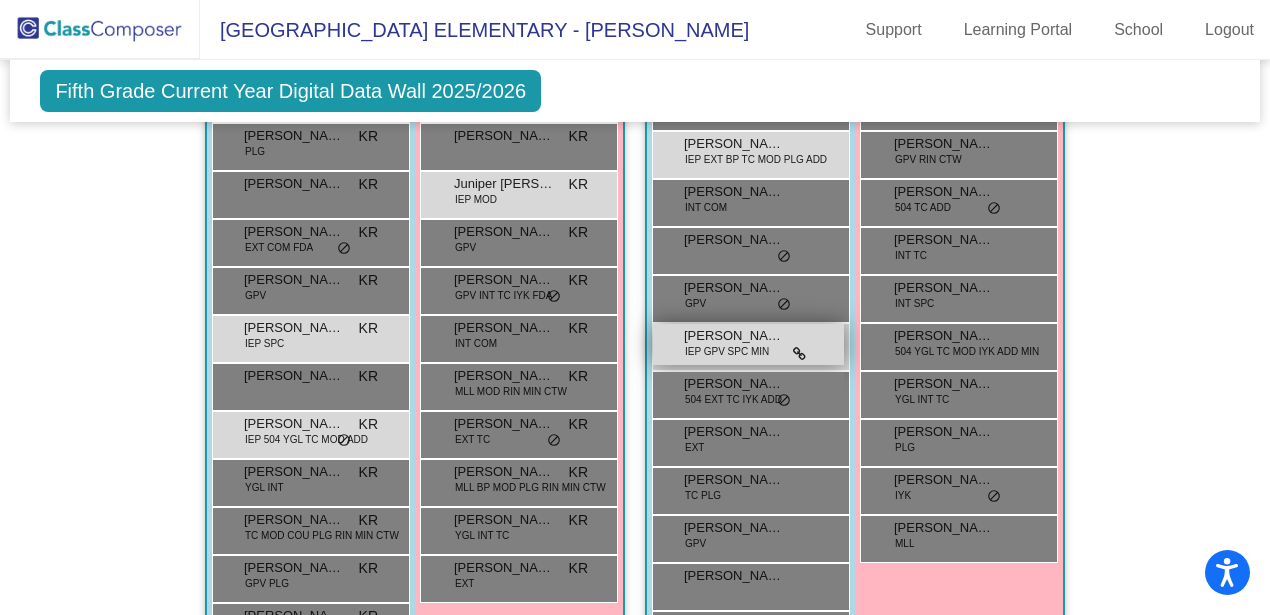 scroll, scrollTop: 0, scrollLeft: 0, axis: both 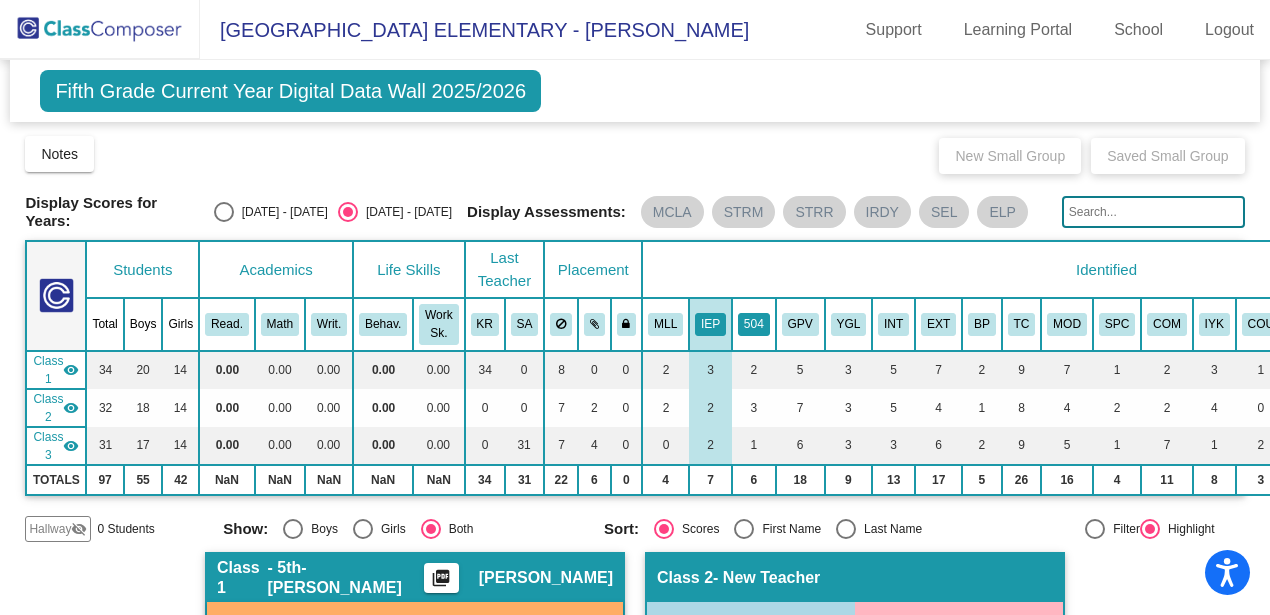 click on "504" 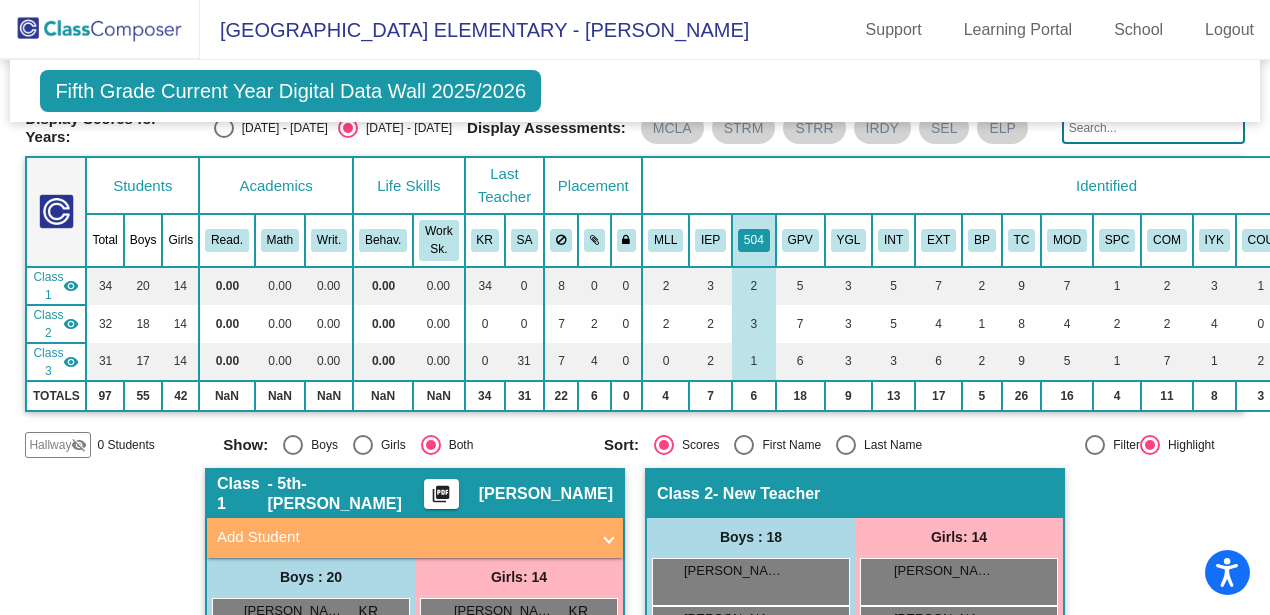scroll, scrollTop: 73, scrollLeft: 0, axis: vertical 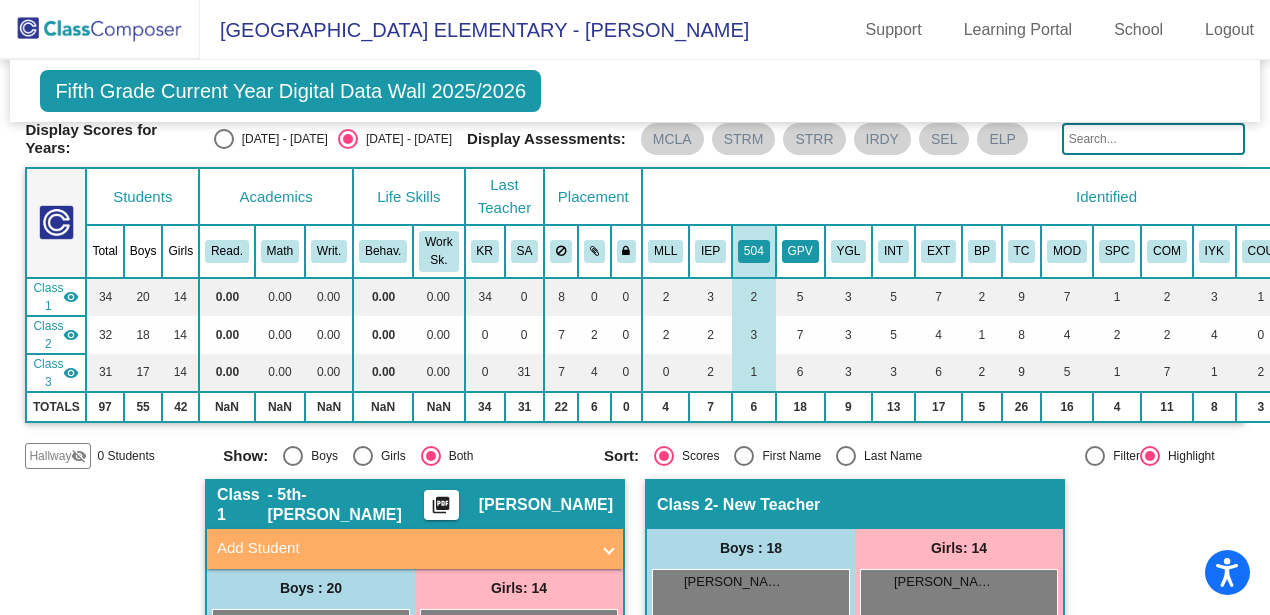 click on "GPV" 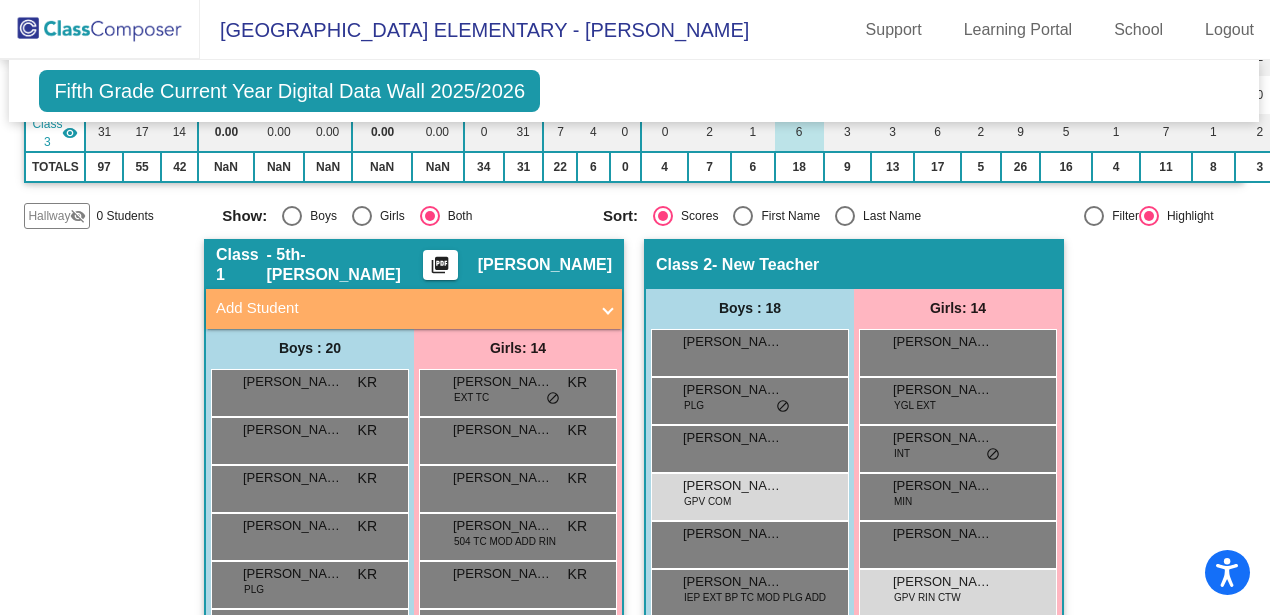 scroll, scrollTop: 54, scrollLeft: 1, axis: both 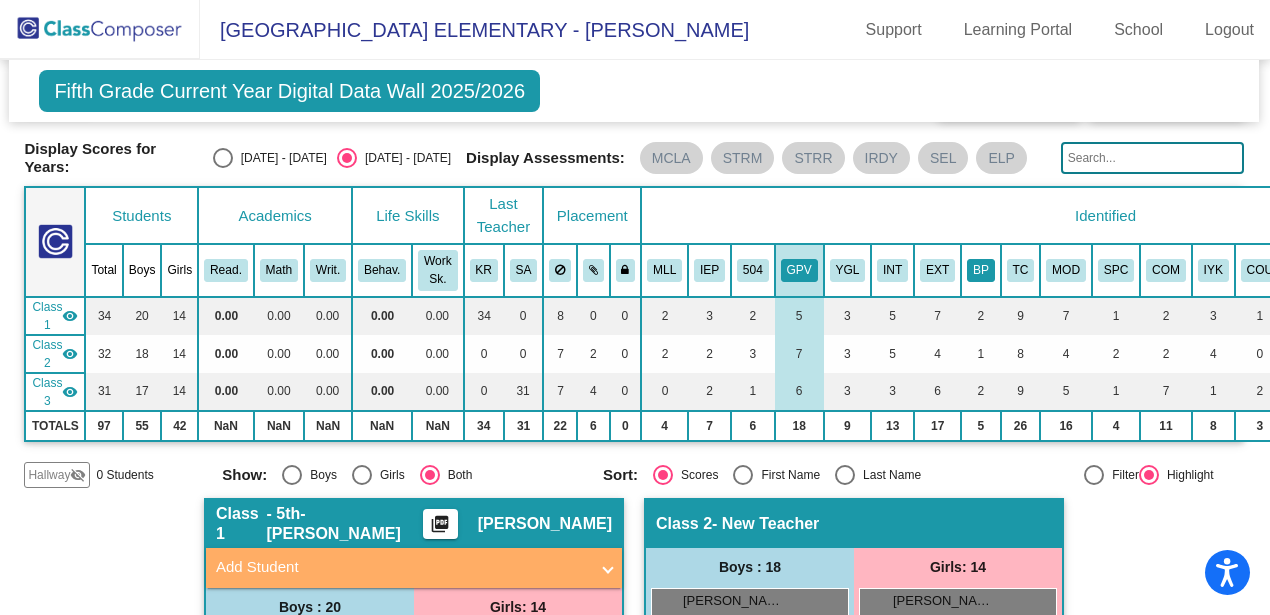 click on "BP" 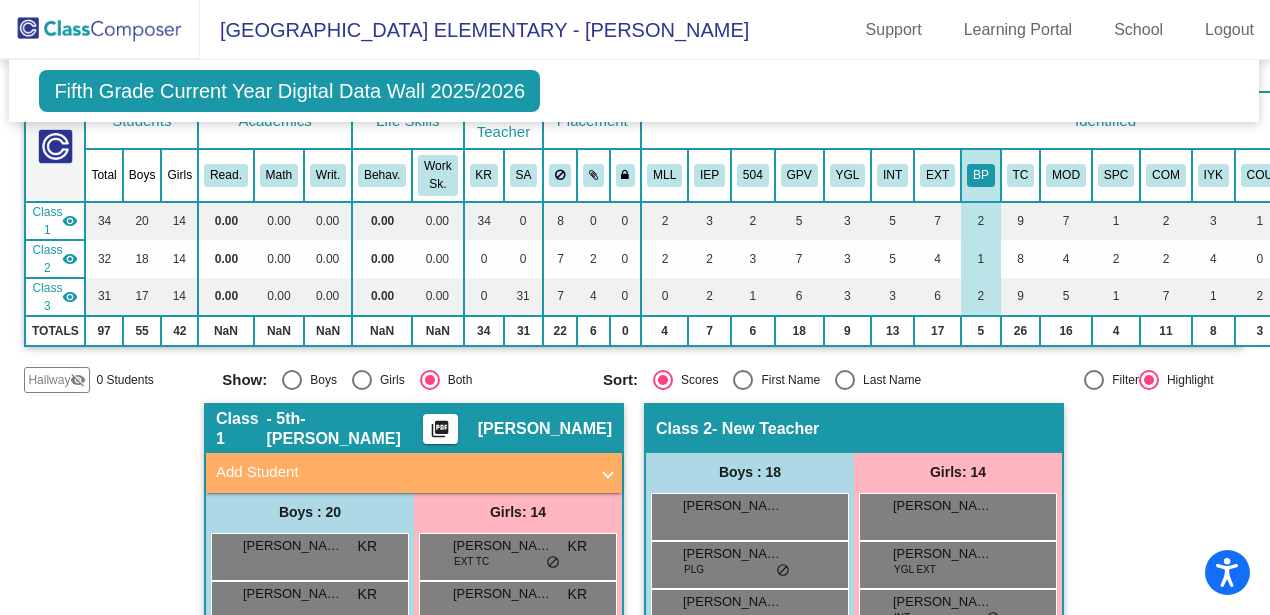 scroll, scrollTop: 129, scrollLeft: 1, axis: both 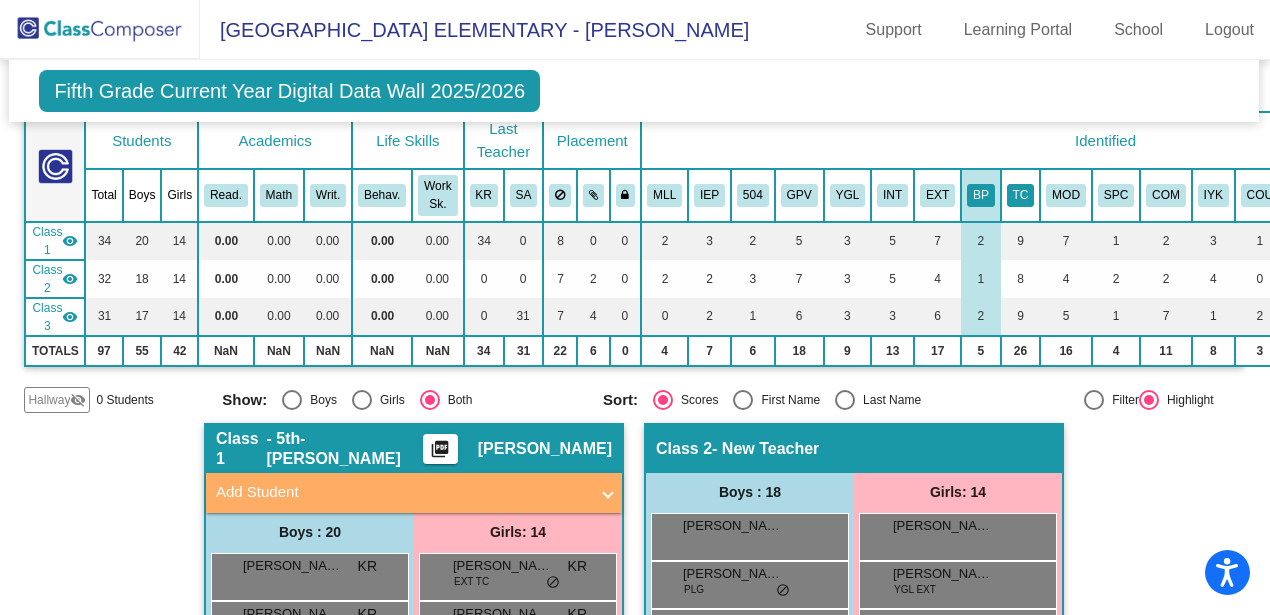 click on "TC" 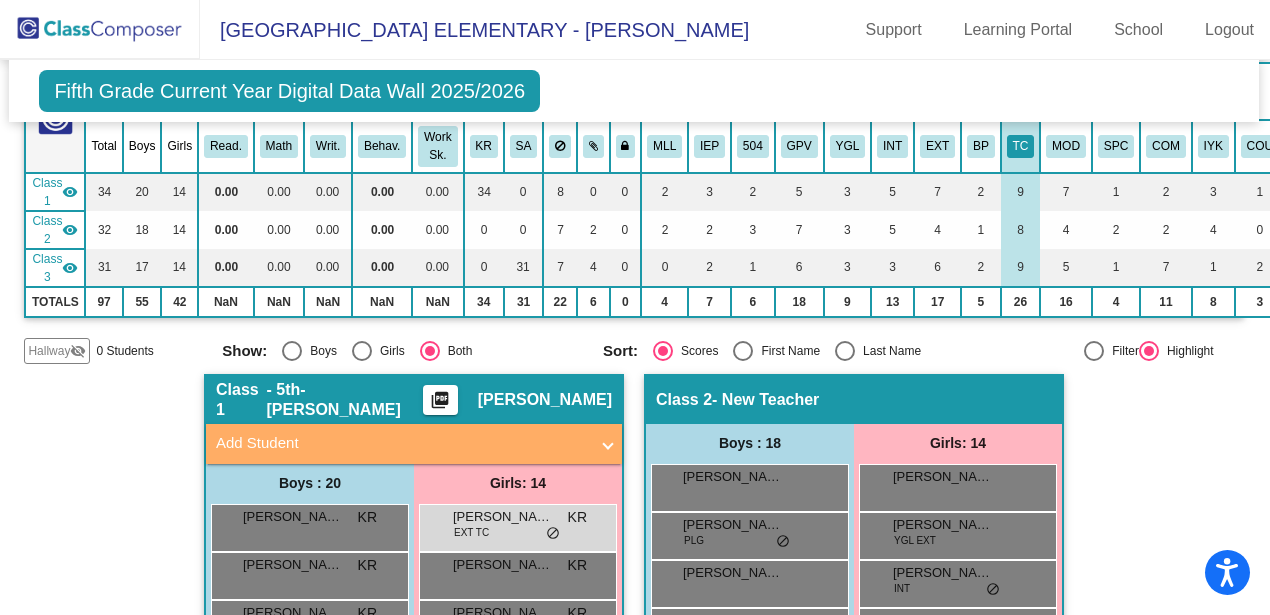 scroll, scrollTop: 175, scrollLeft: 1, axis: both 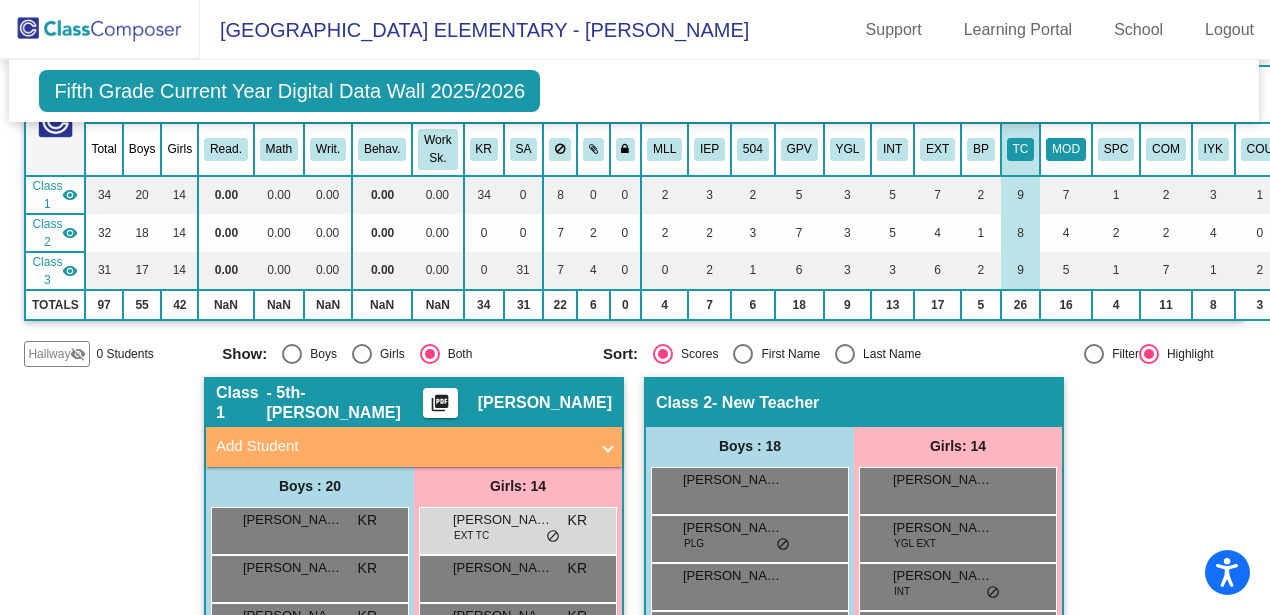 click on "MOD" 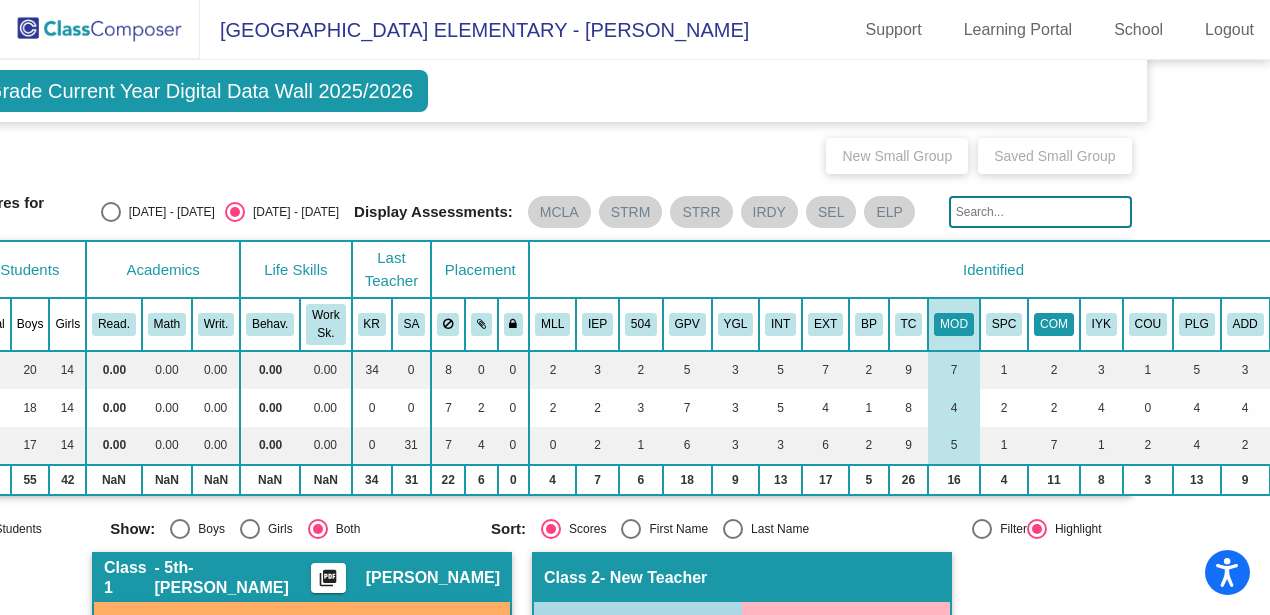 scroll, scrollTop: 0, scrollLeft: 122, axis: horizontal 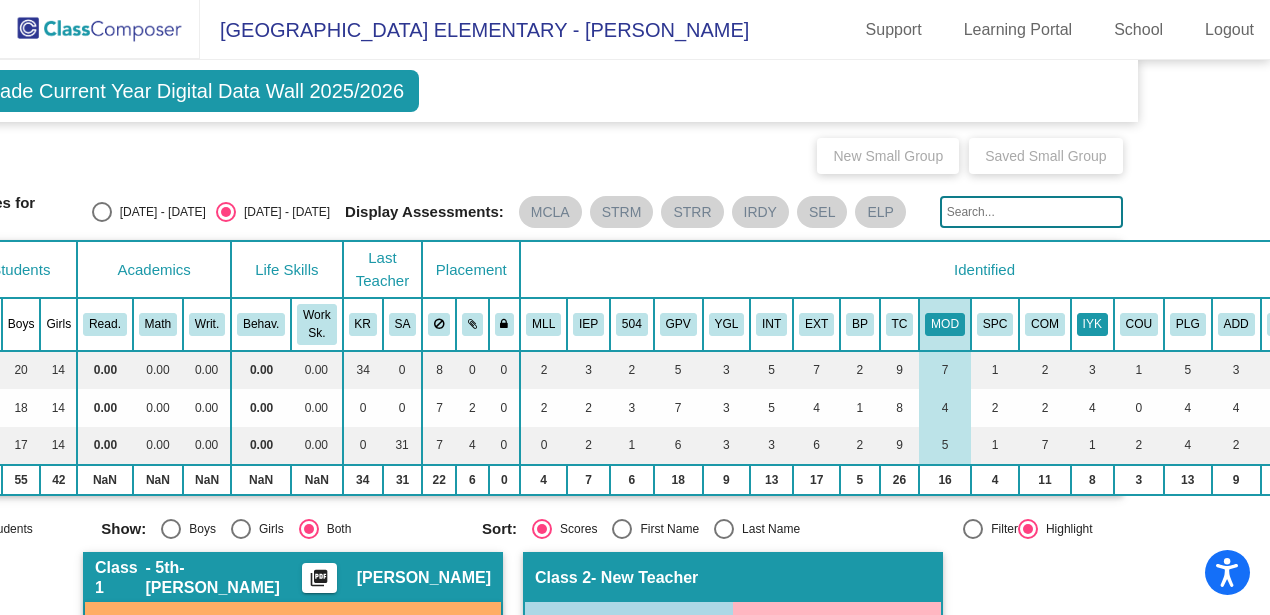 click on "IYK" 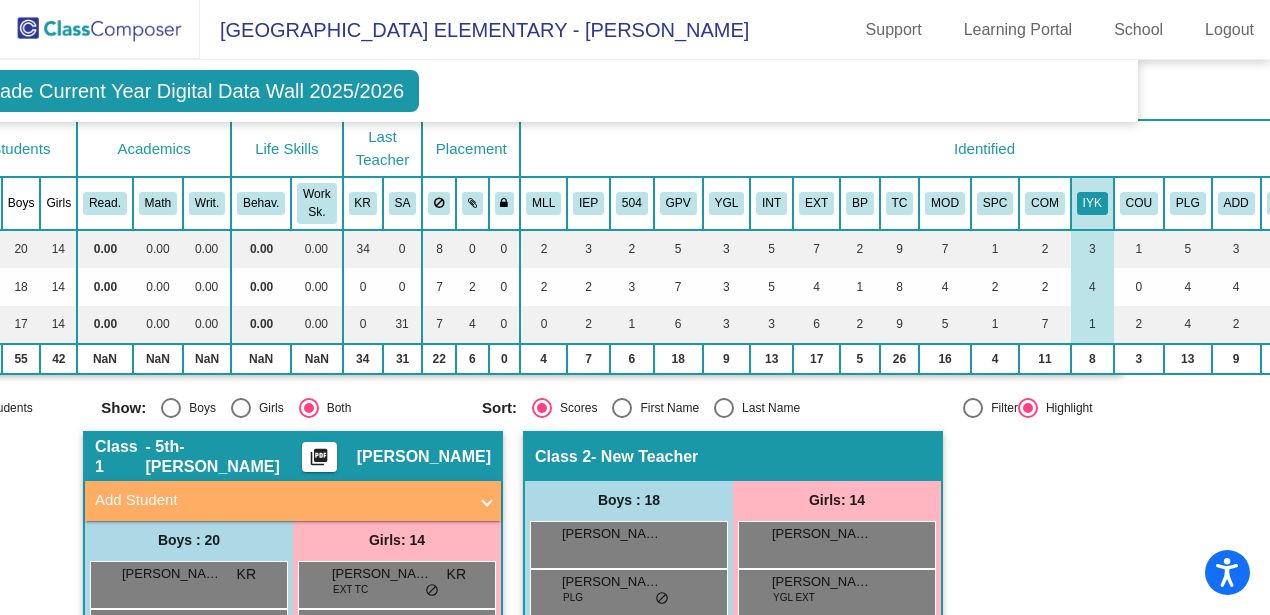 scroll, scrollTop: 118, scrollLeft: 122, axis: both 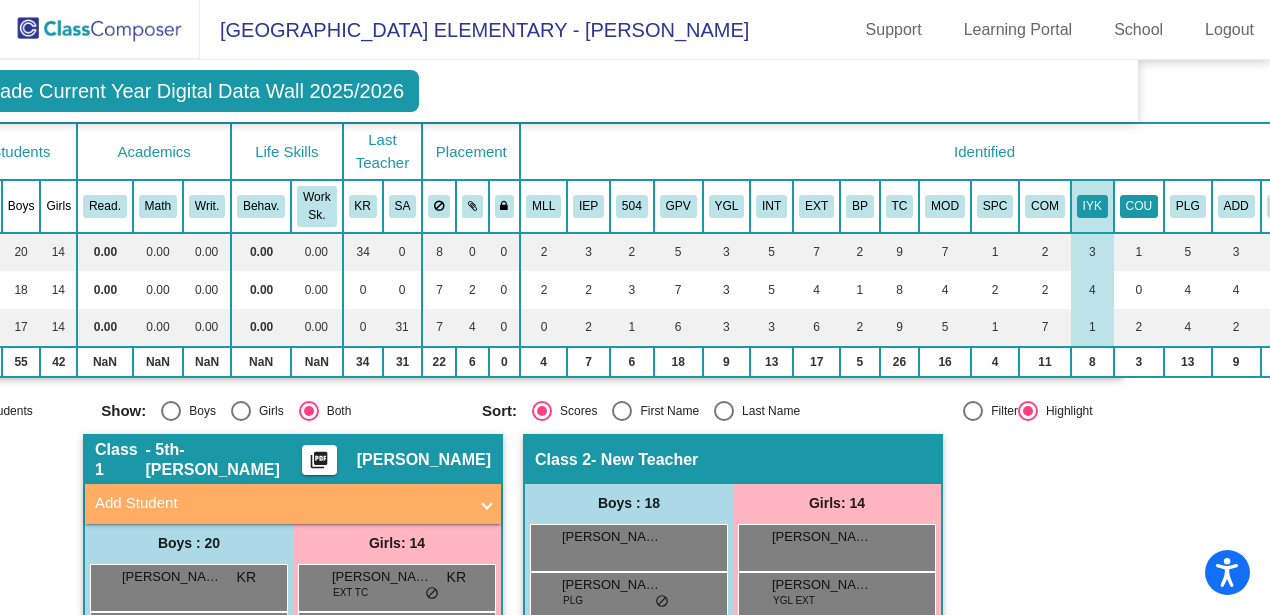 click on "COU" 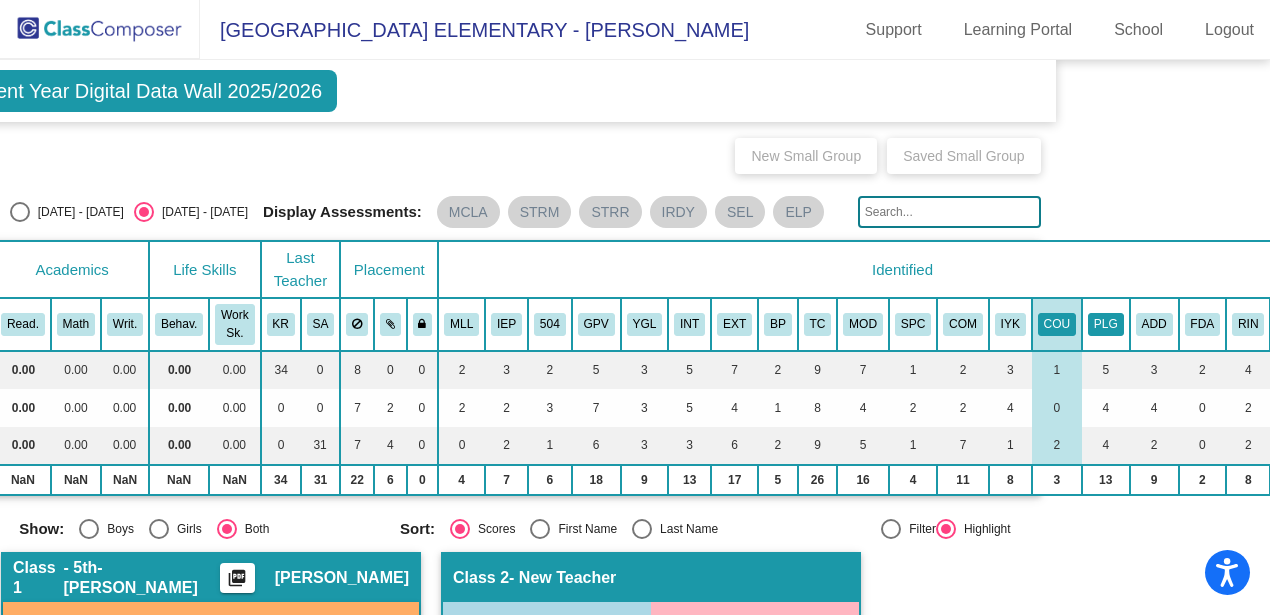 scroll, scrollTop: 0, scrollLeft: 312, axis: horizontal 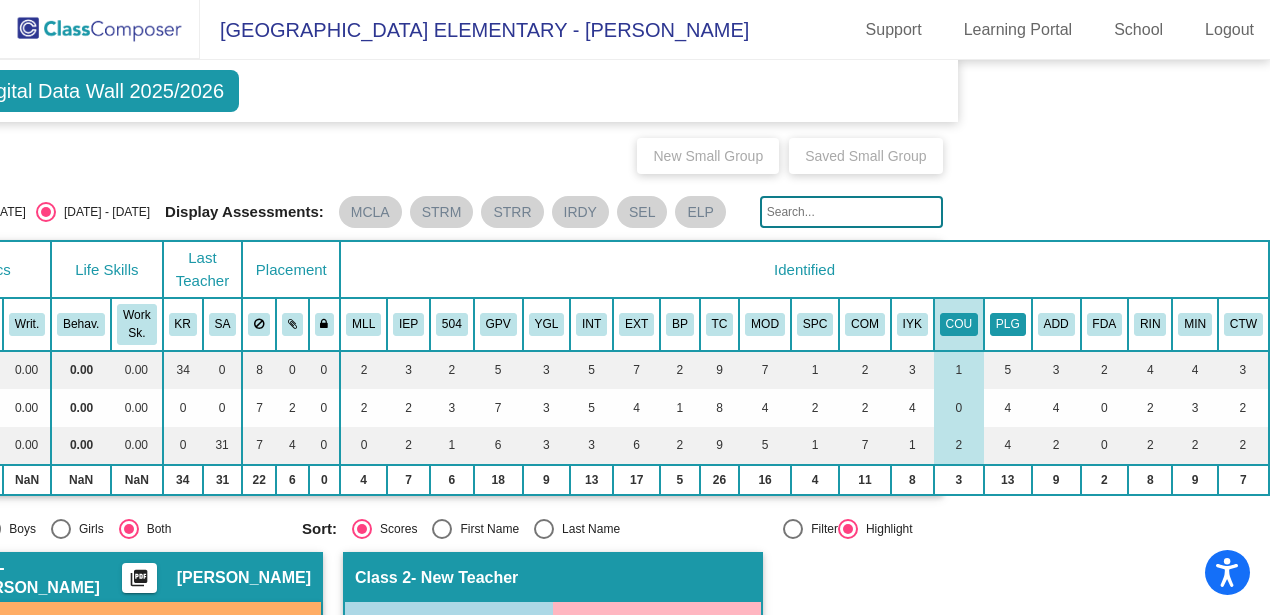 click on "PLG" 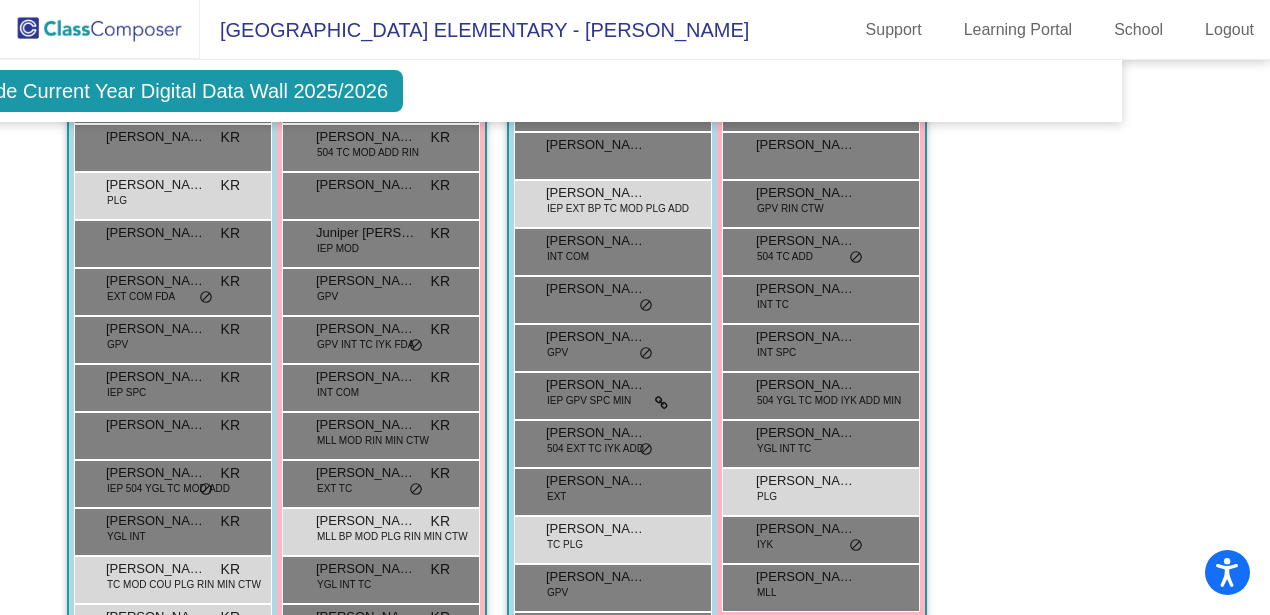 scroll, scrollTop: 0, scrollLeft: 138, axis: horizontal 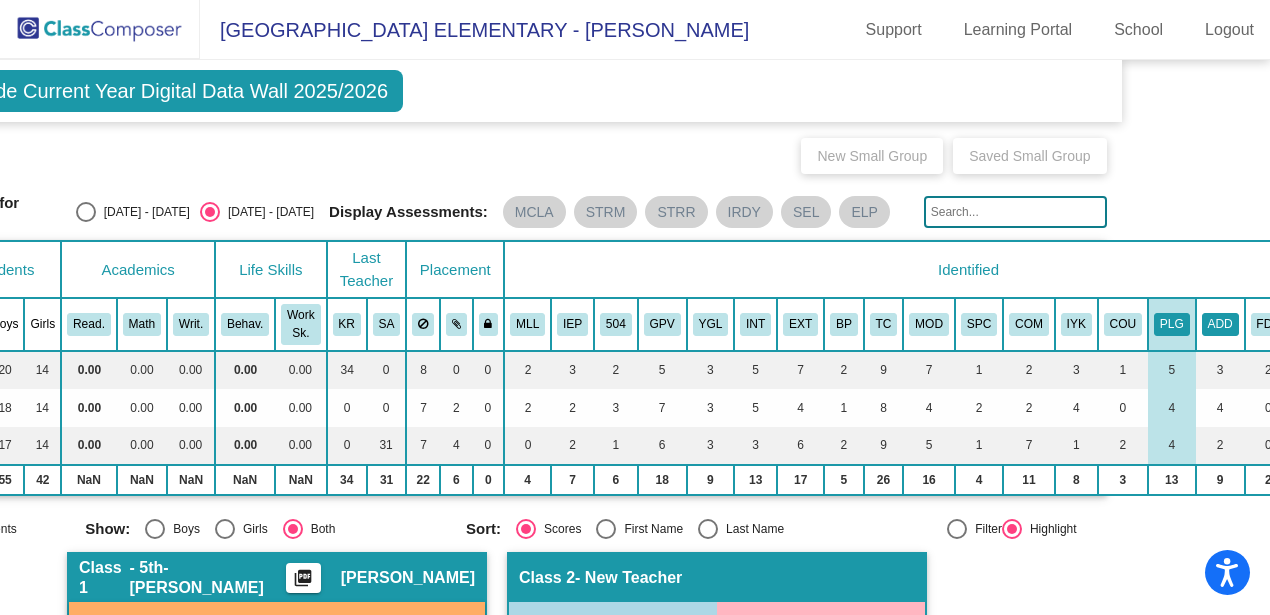 click on "ADD" 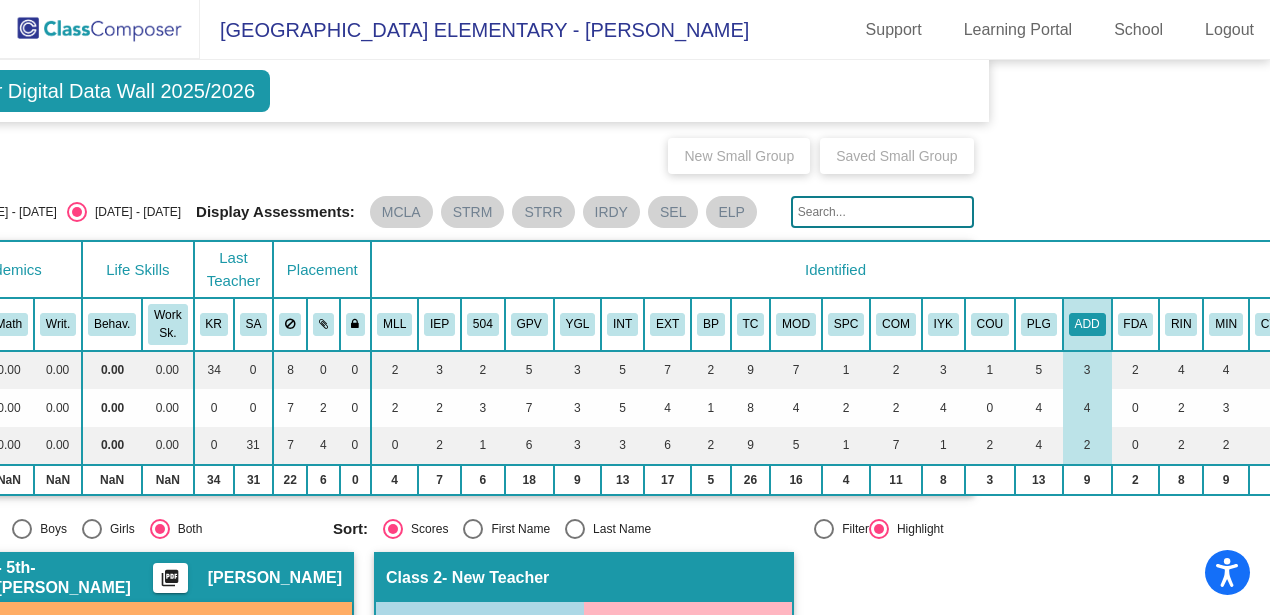 scroll, scrollTop: 0, scrollLeft: 312, axis: horizontal 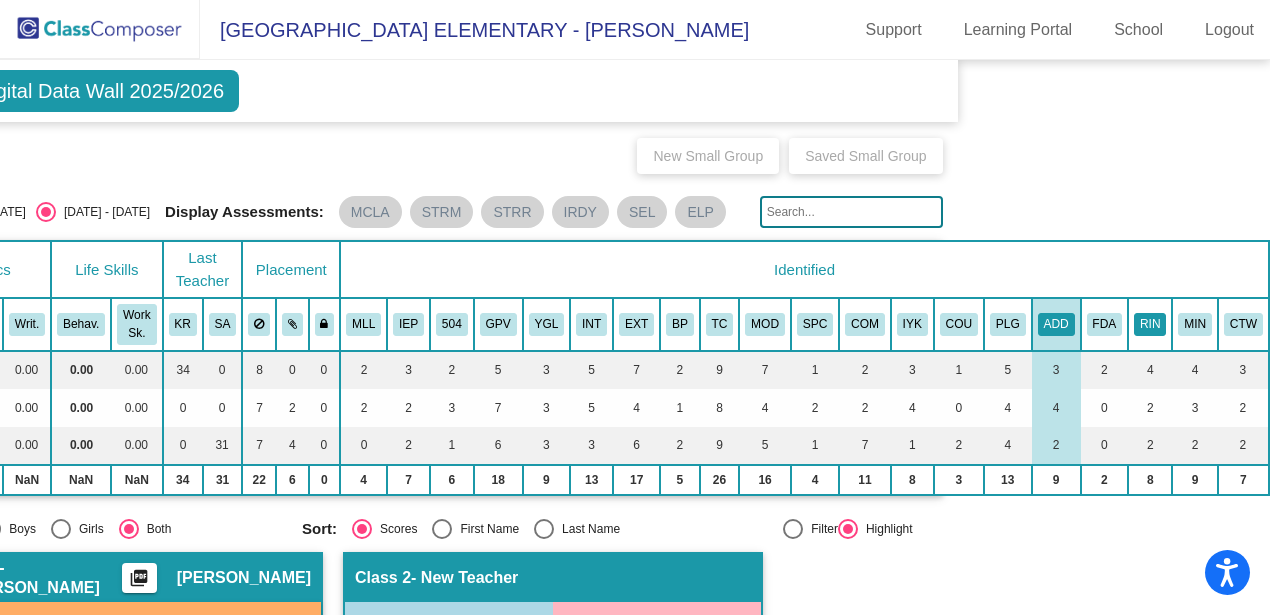 click on "RIN" 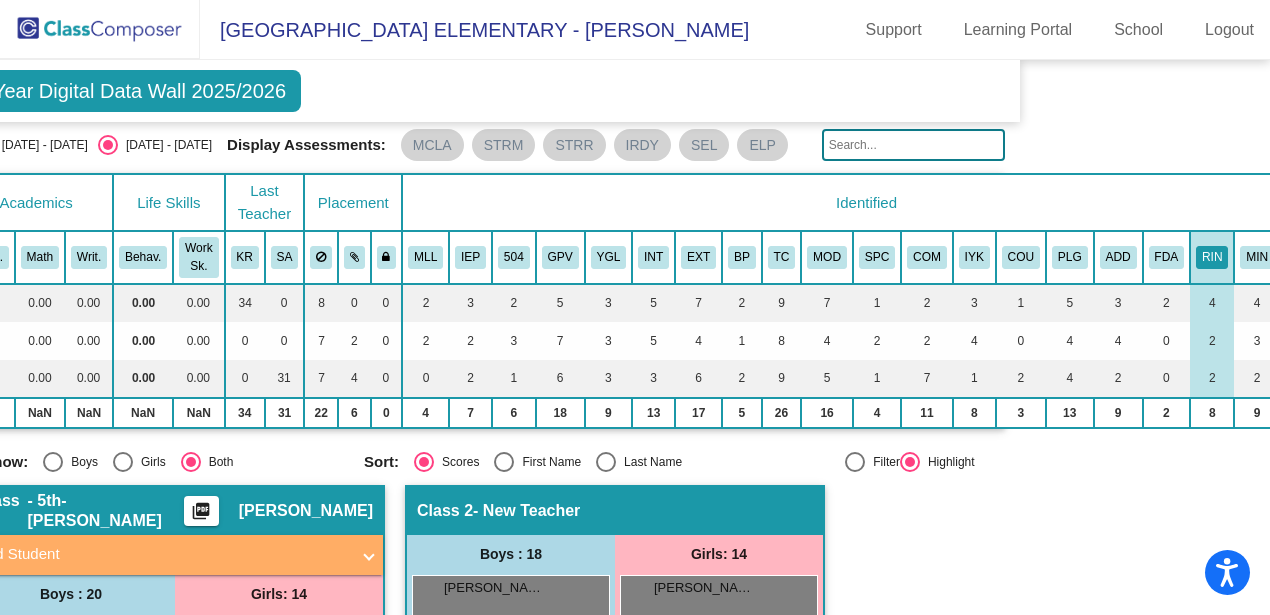 scroll, scrollTop: 67, scrollLeft: 289, axis: both 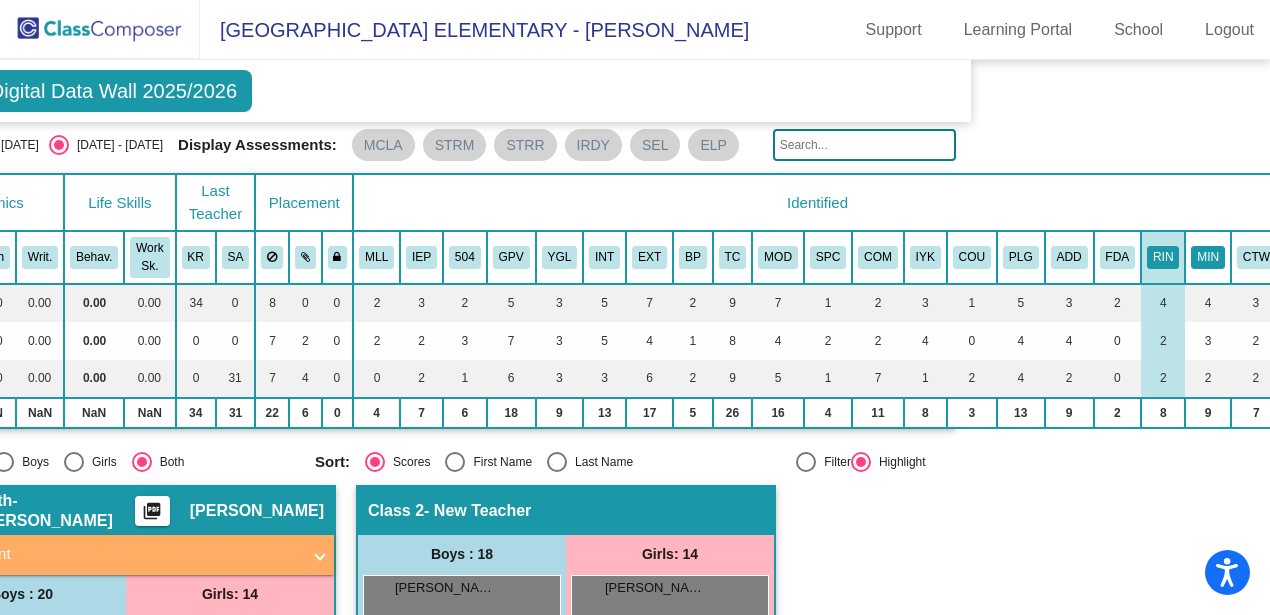 click on "MIN" 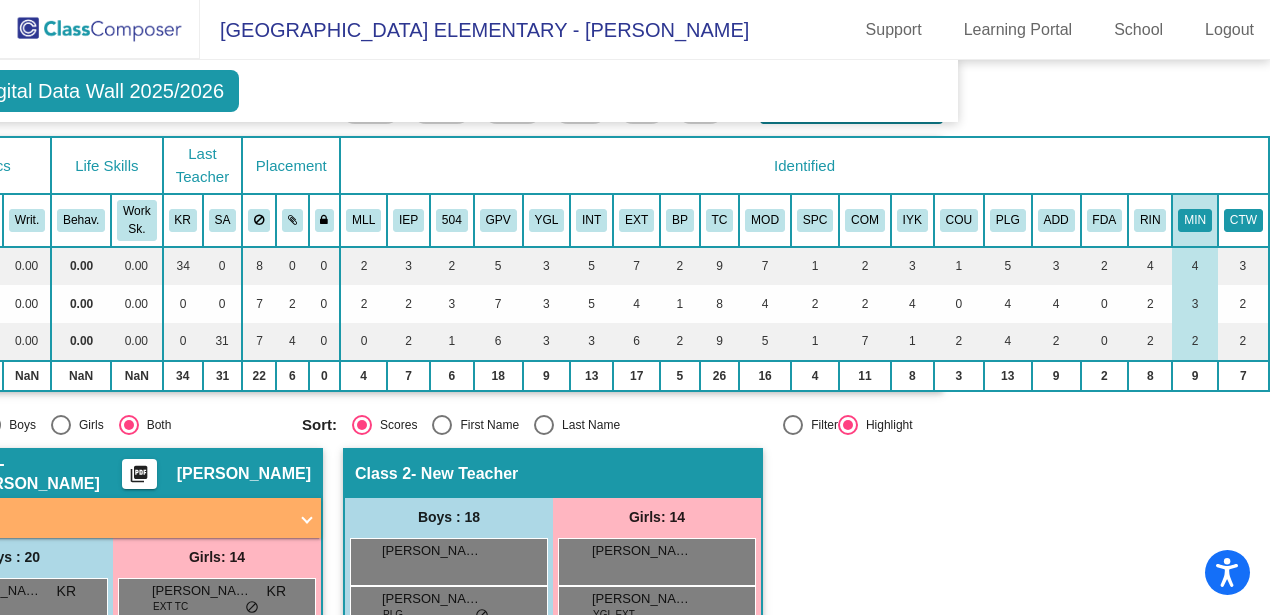 scroll, scrollTop: 103, scrollLeft: 312, axis: both 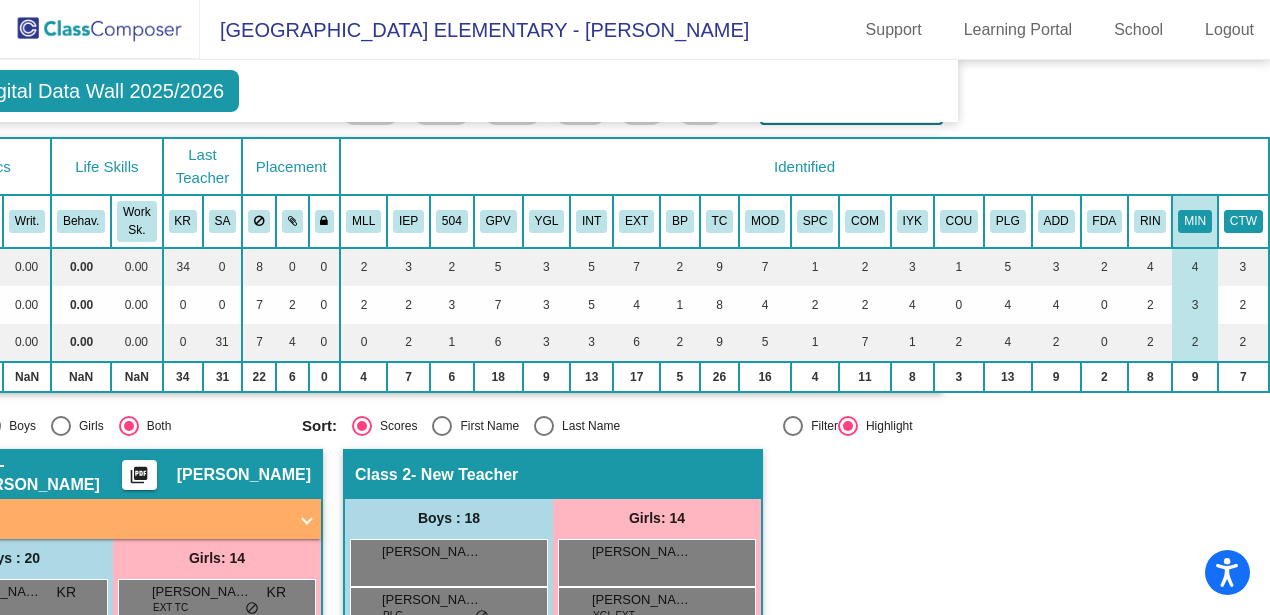 click on "CTW" 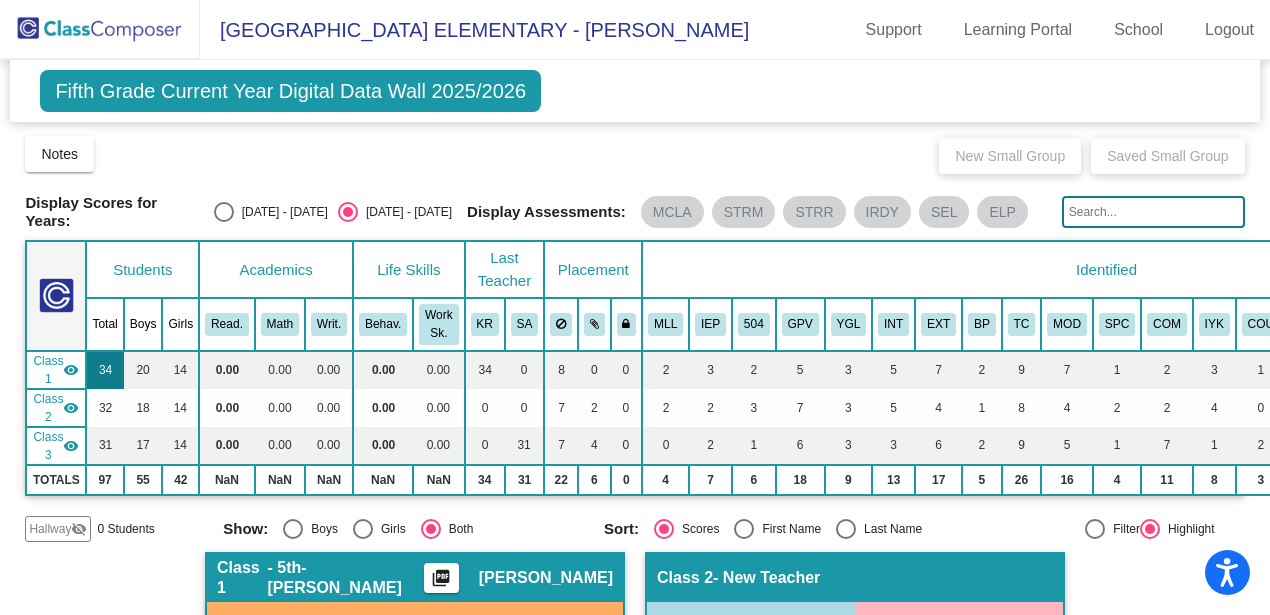 scroll, scrollTop: 0, scrollLeft: 1, axis: horizontal 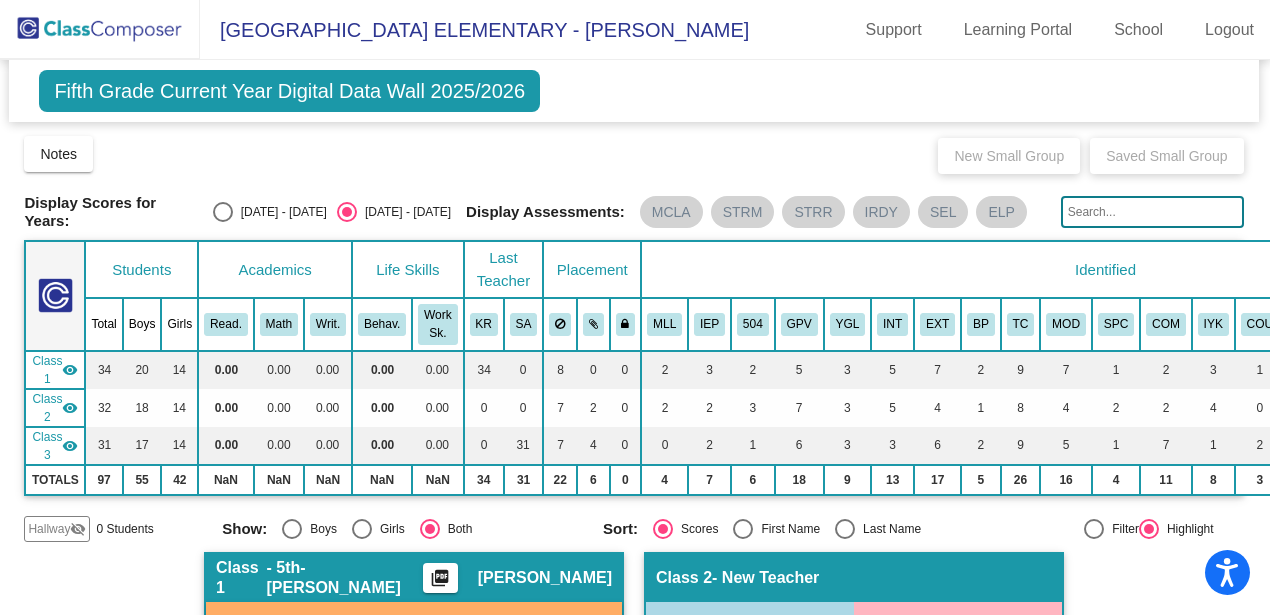 click on "visibility" 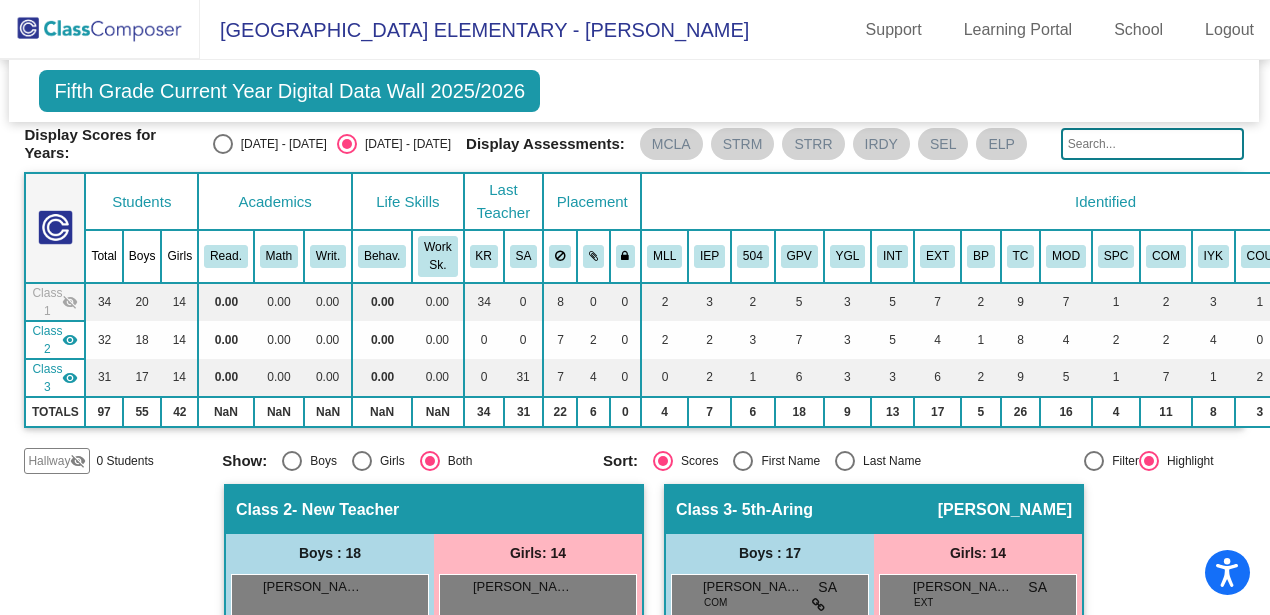 scroll, scrollTop: 63, scrollLeft: 1, axis: both 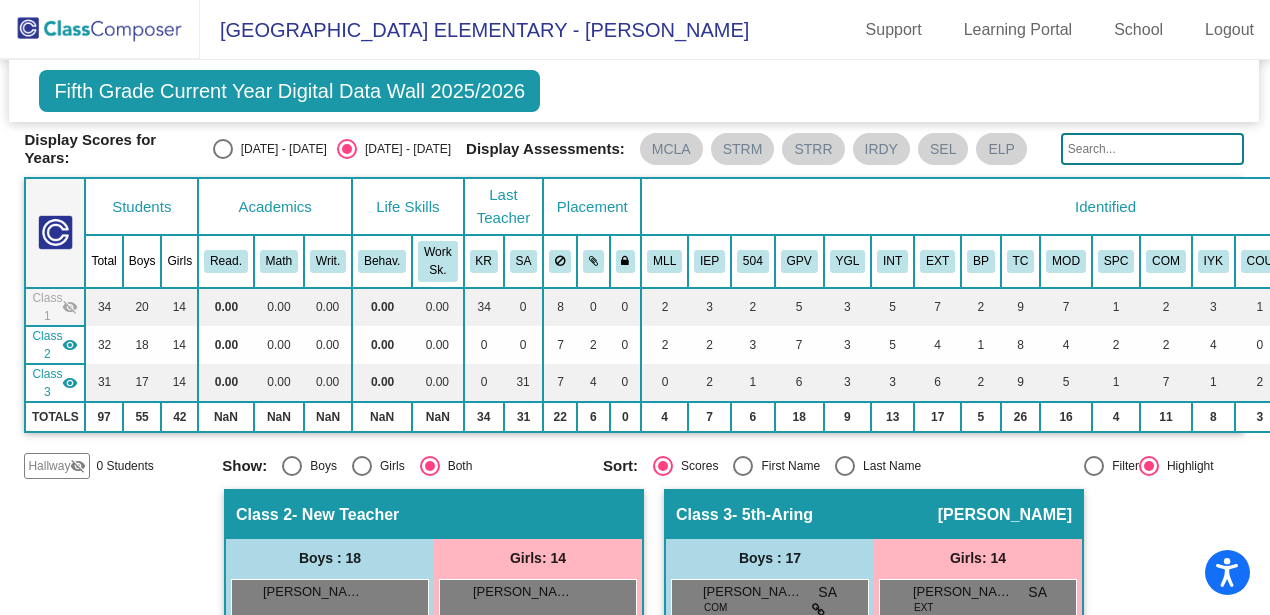 click on "visibility_off" 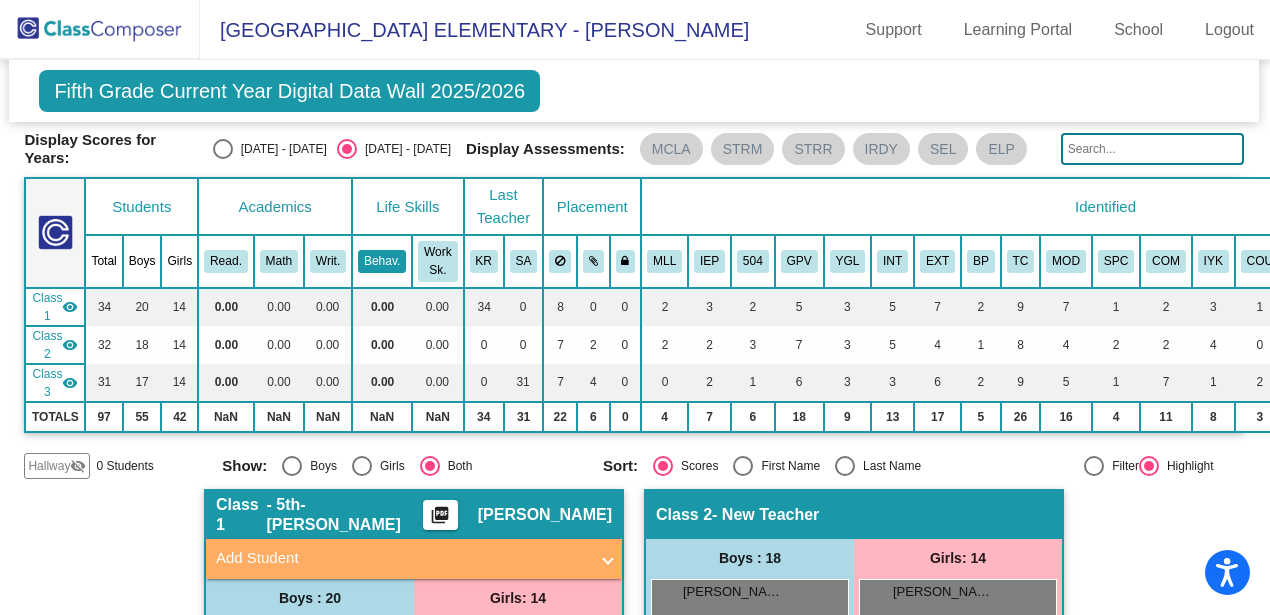click on "Behav." 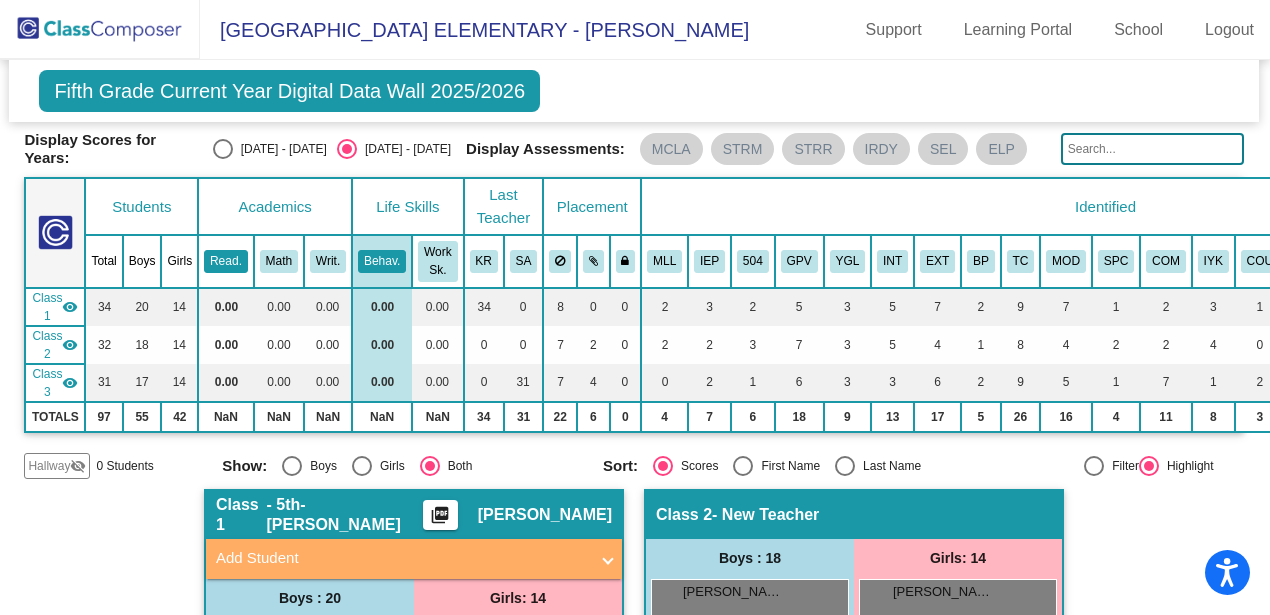 click on "Read." 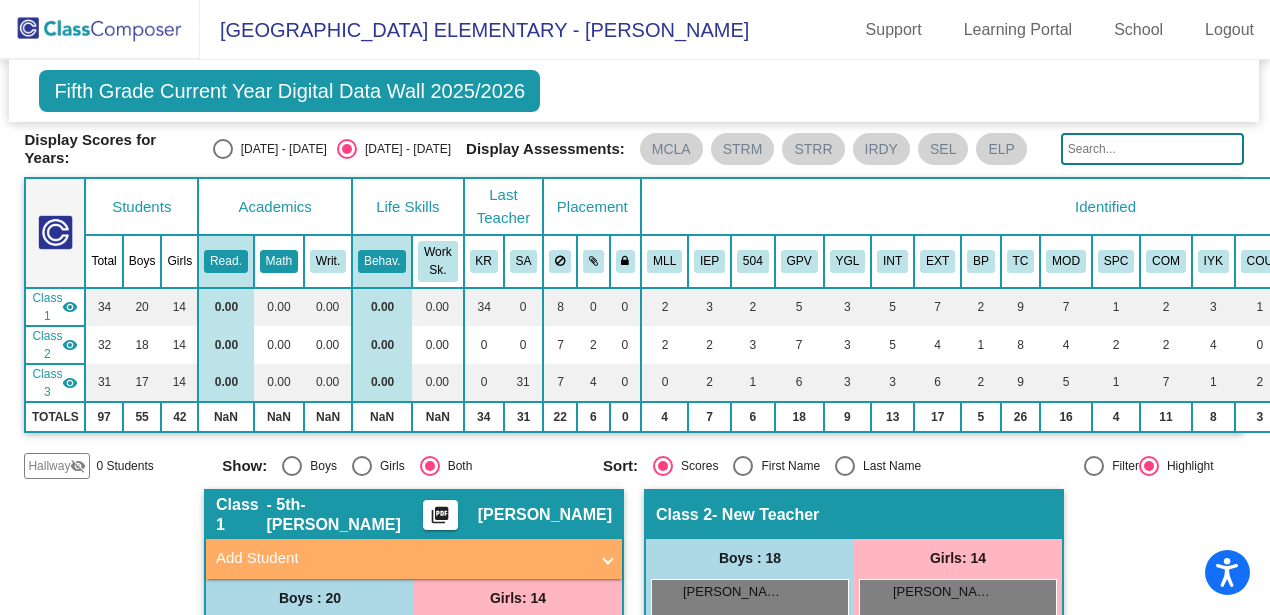 click on "Math" 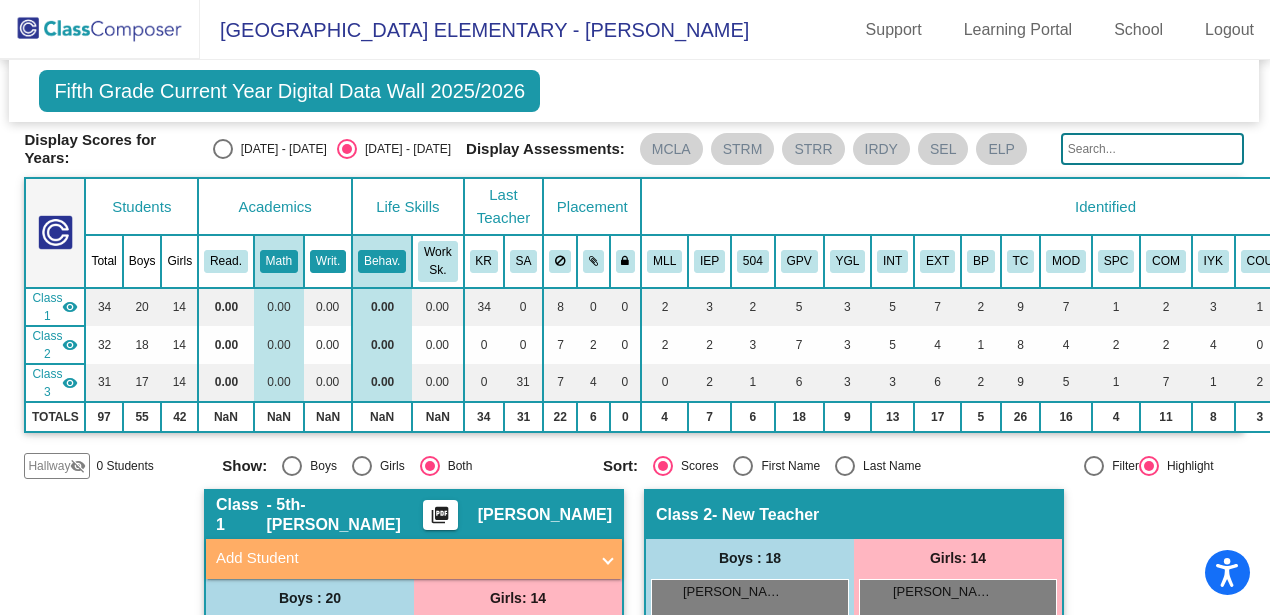 click on "Writ." 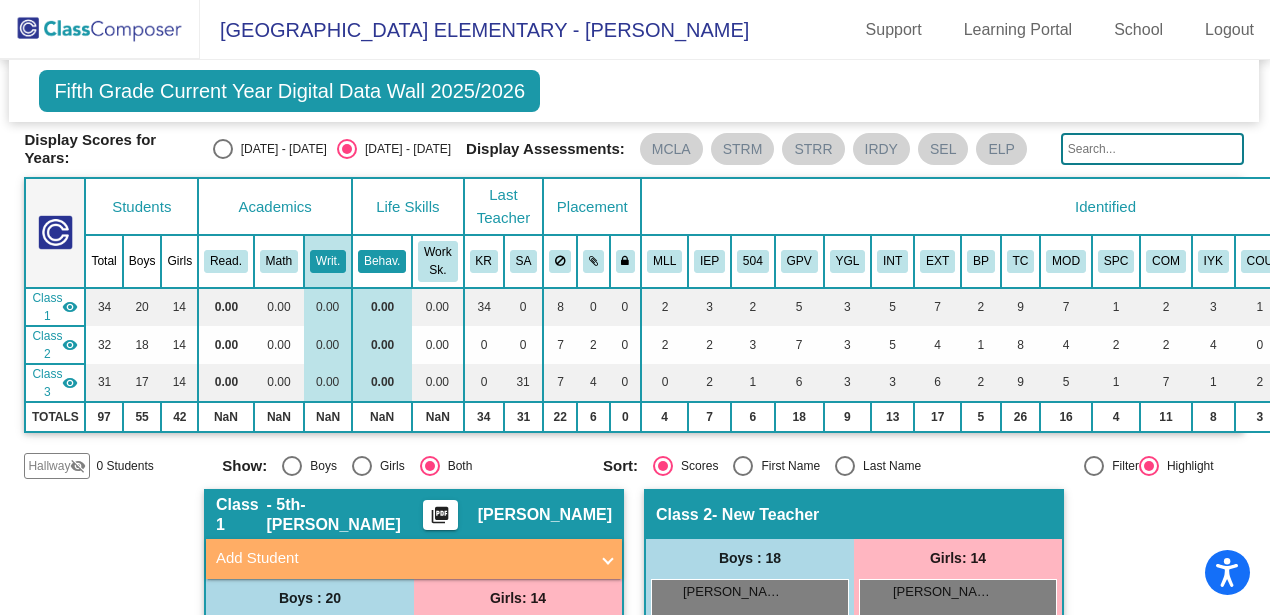 click on "Behav." 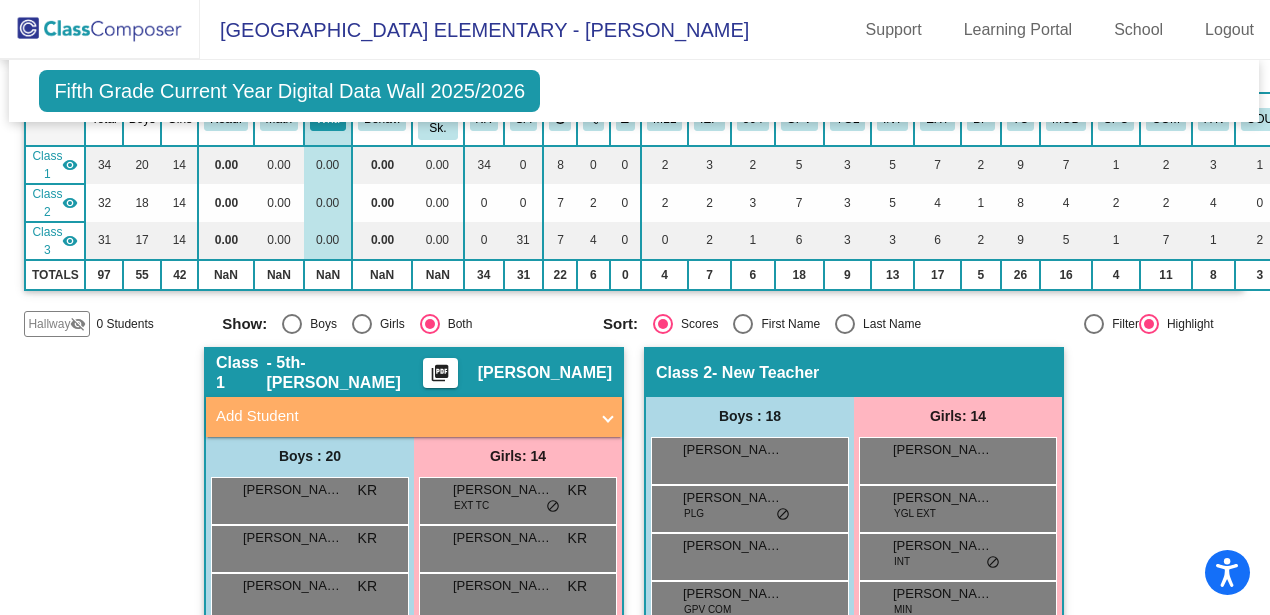 scroll, scrollTop: 0, scrollLeft: 1, axis: horizontal 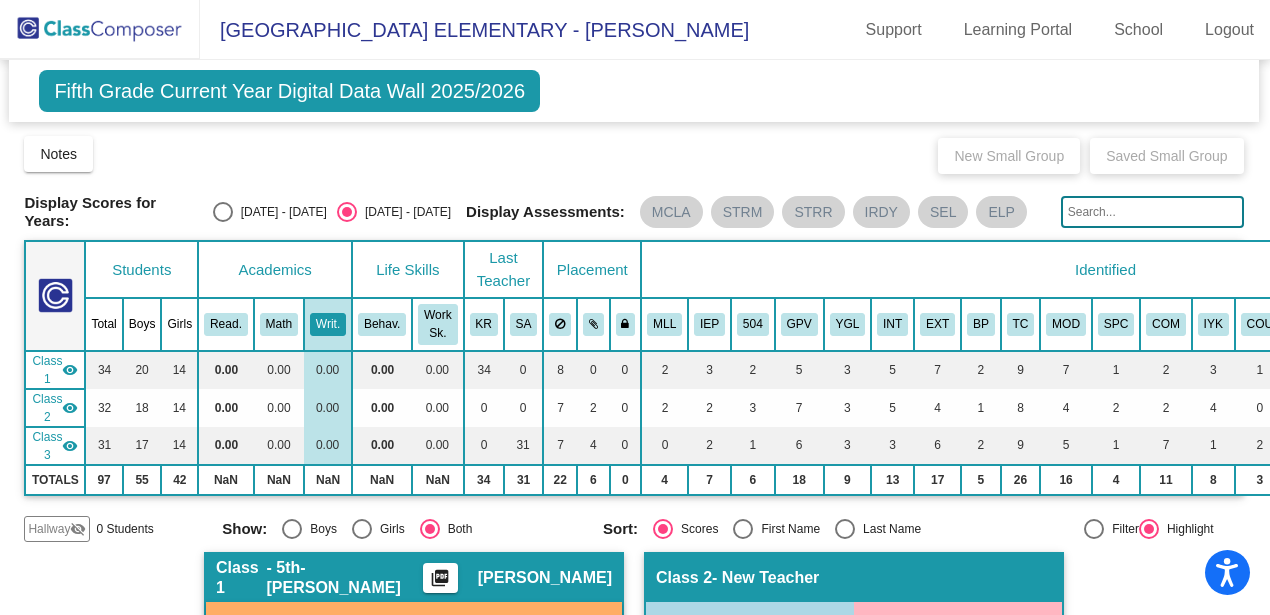 click on "Total" 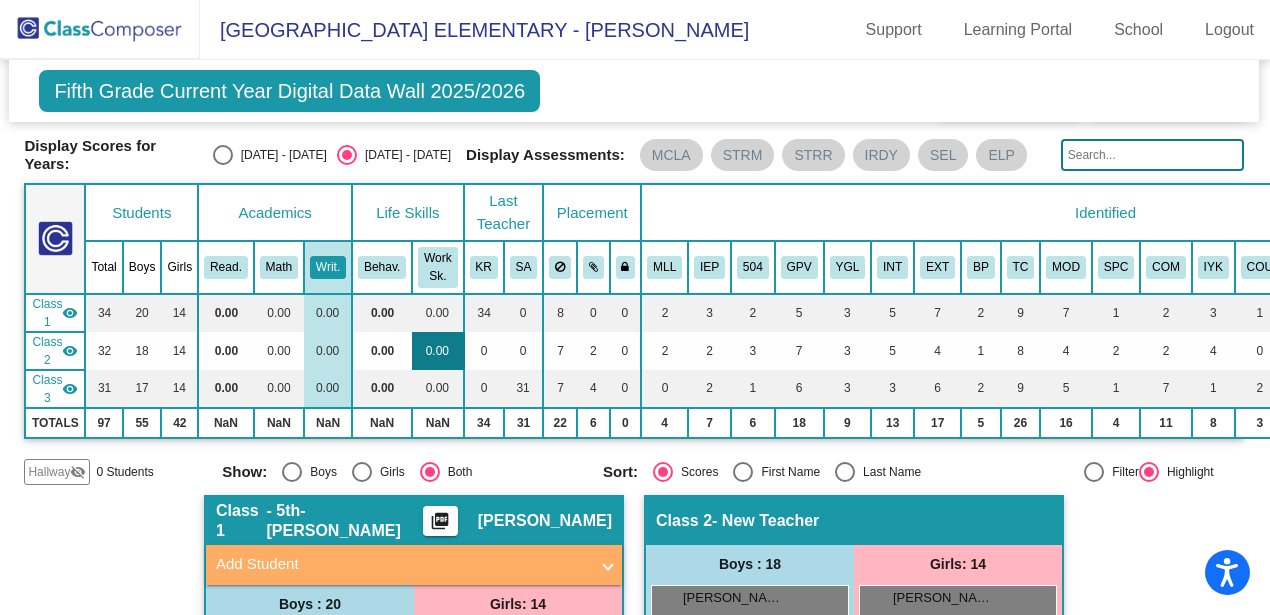 scroll, scrollTop: 15, scrollLeft: 1, axis: both 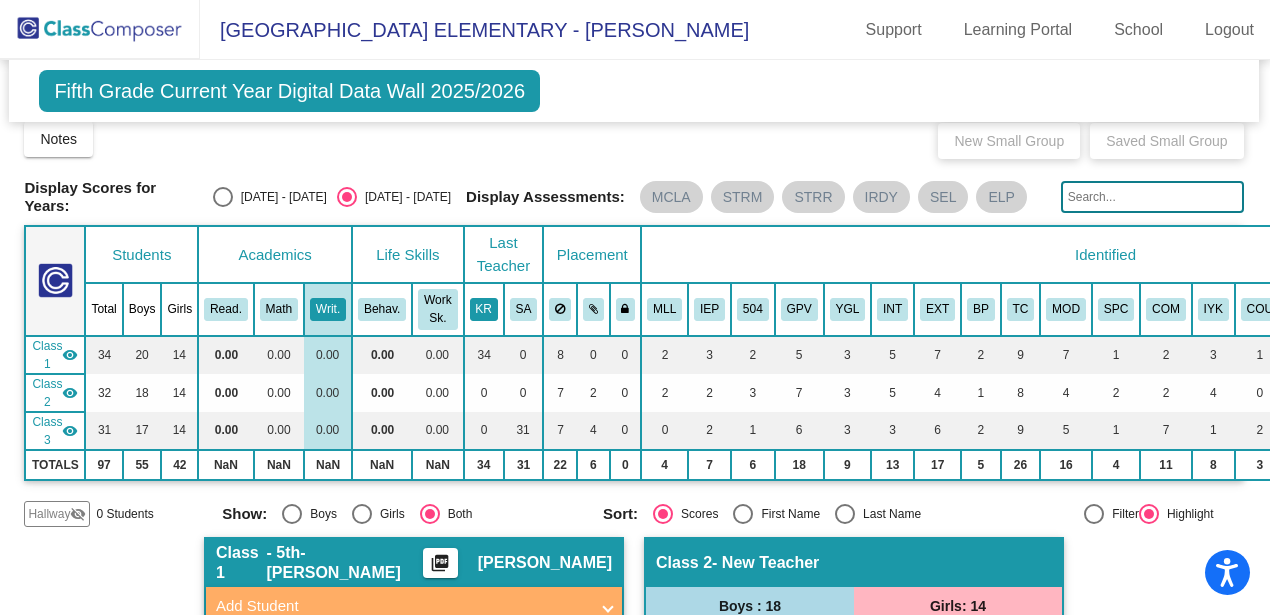 click on "KR" 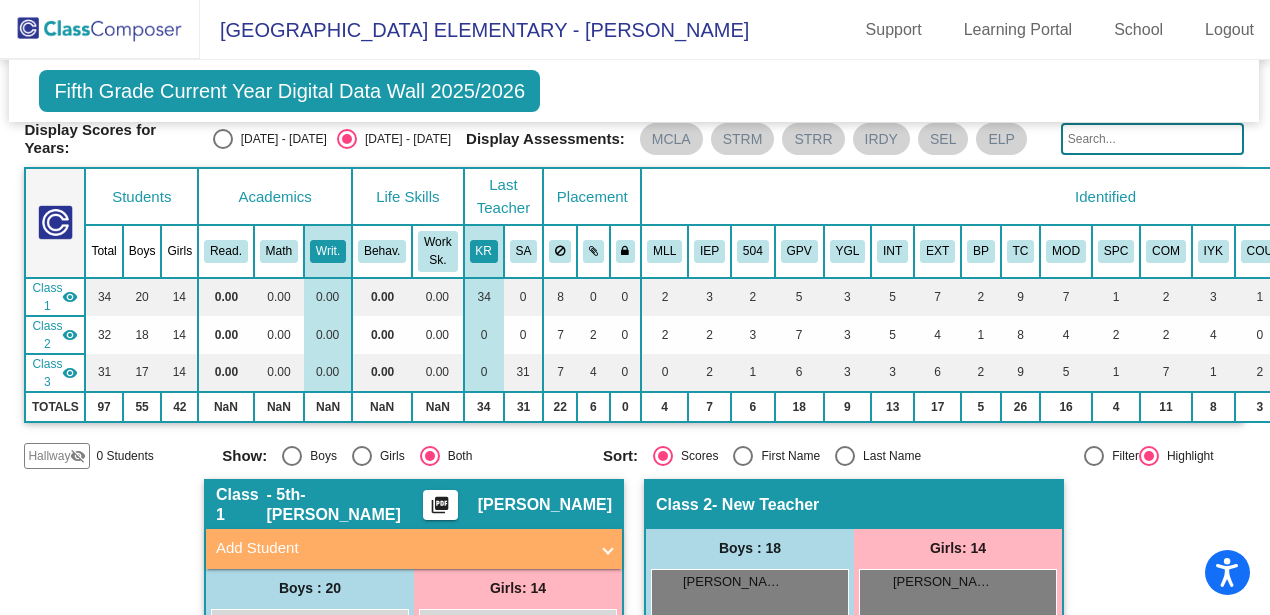 scroll, scrollTop: 0, scrollLeft: 1, axis: horizontal 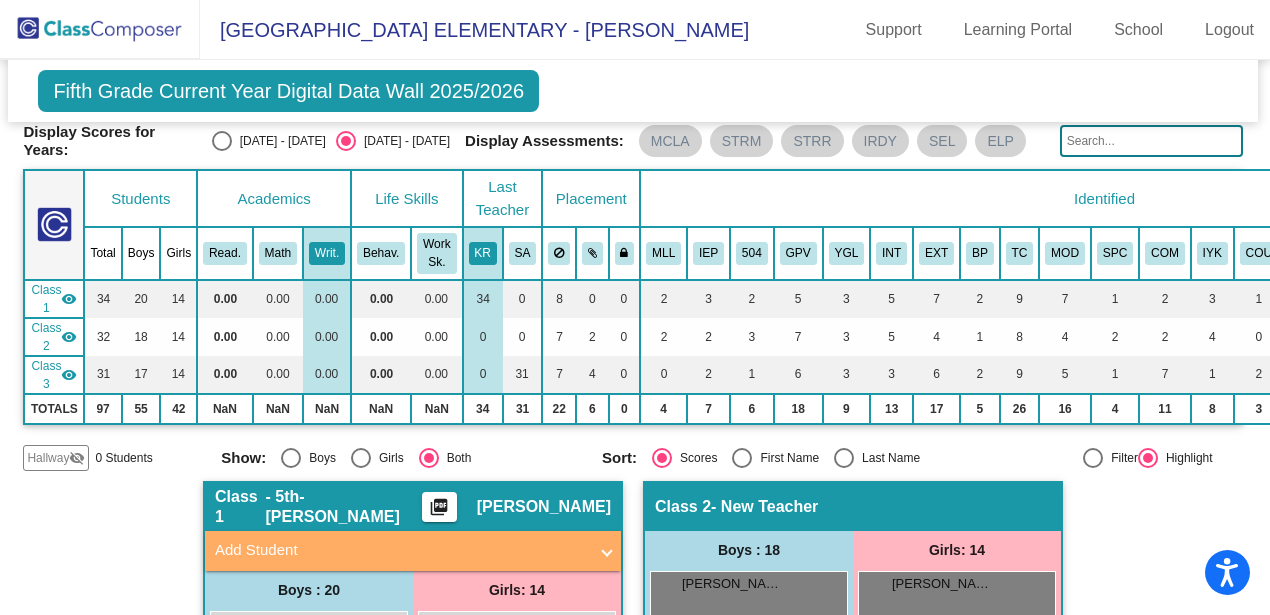 click on "Placement" at bounding box center (591, 198) 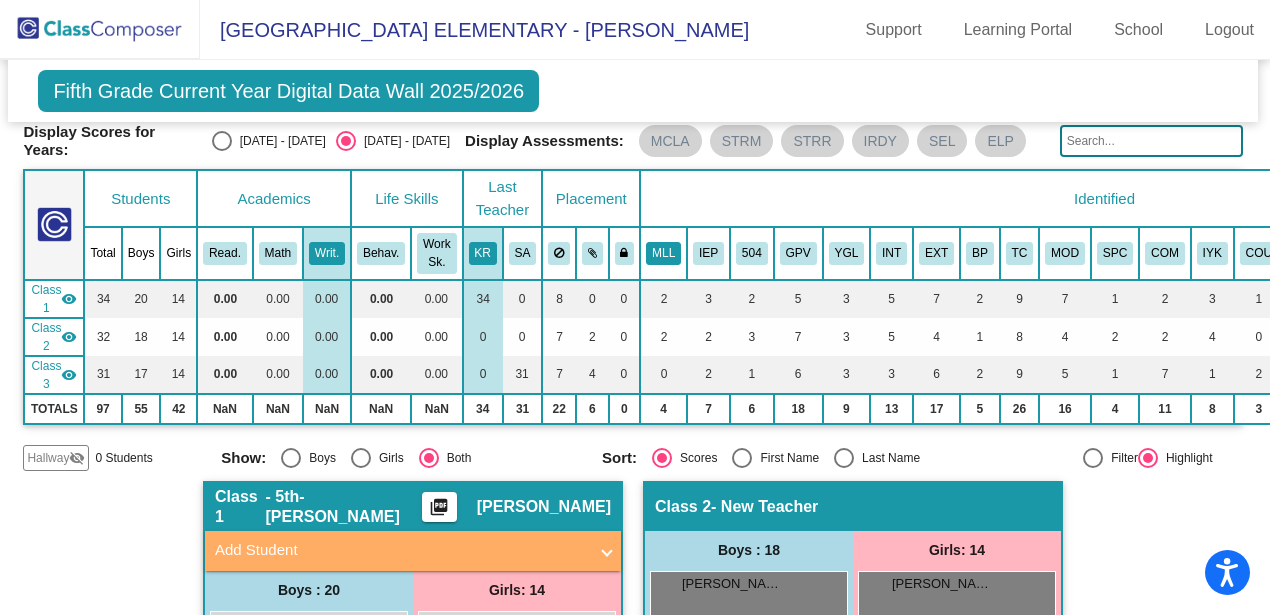 click on "MLL" 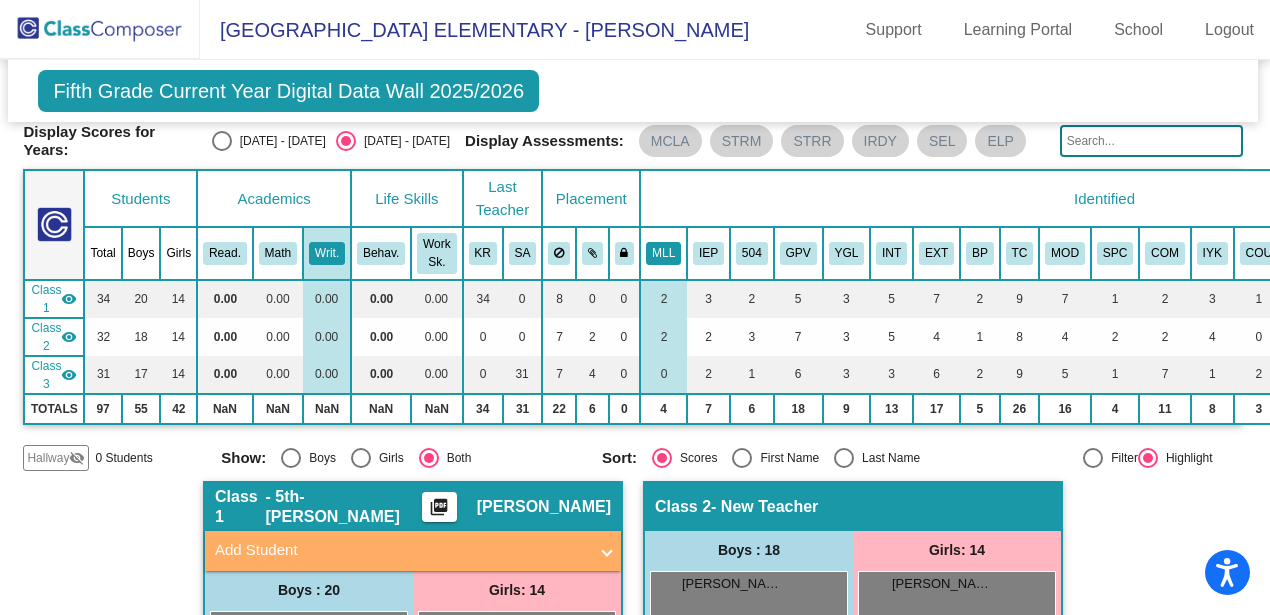 click on "MLL" 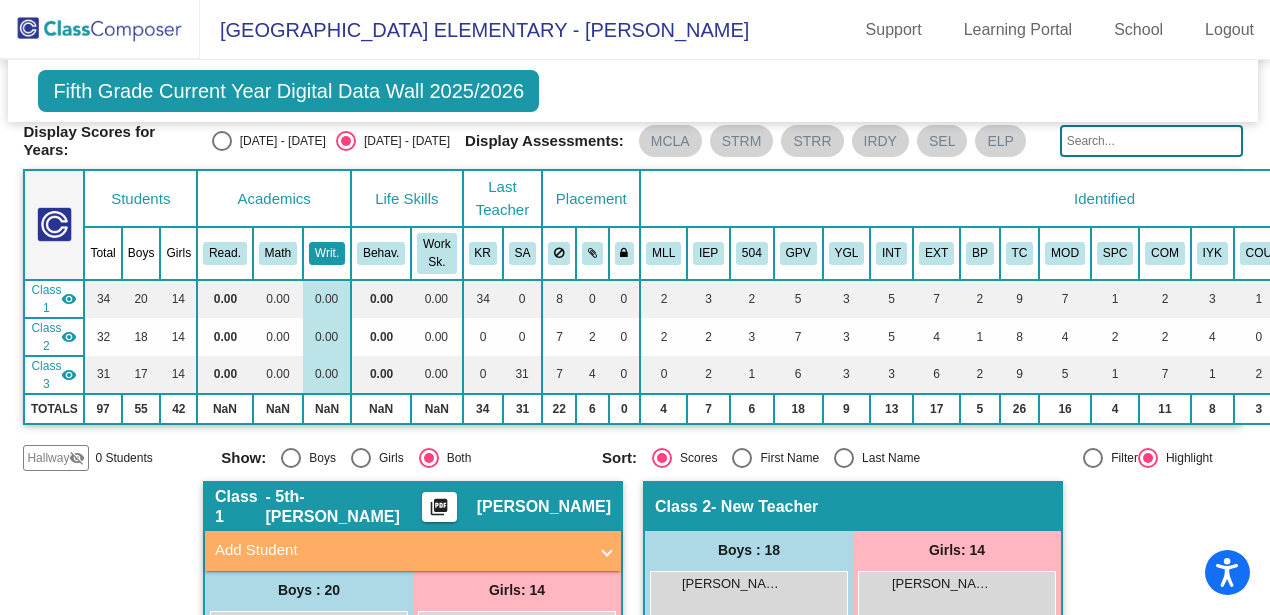 click on "Writ." 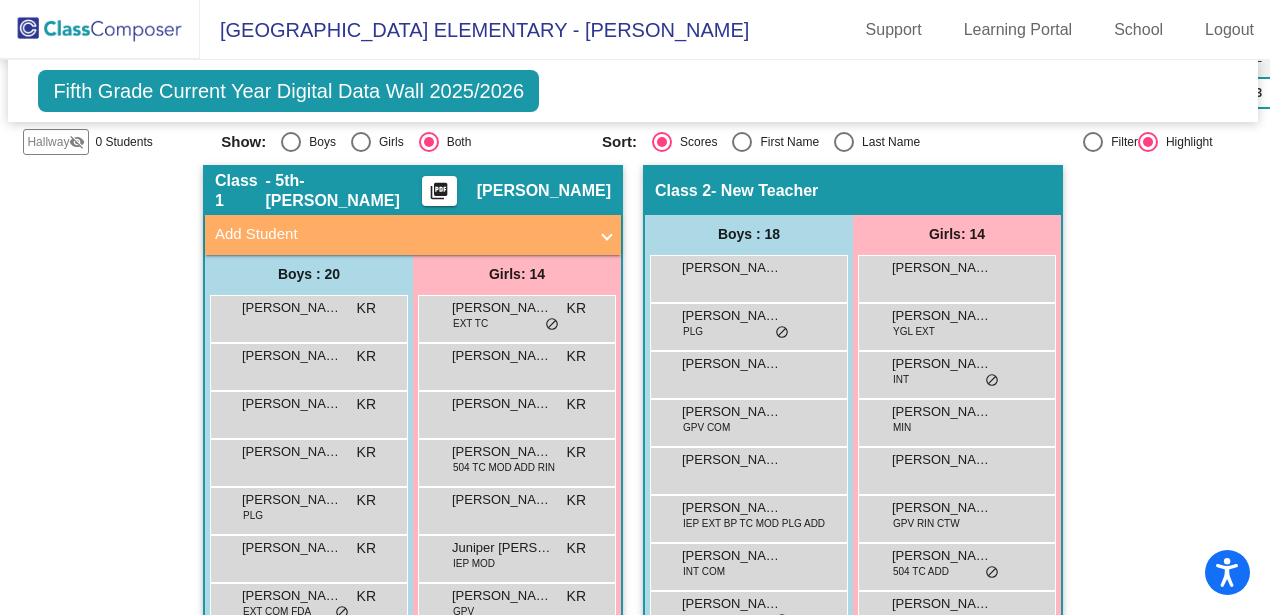 scroll, scrollTop: 388, scrollLeft: 2, axis: both 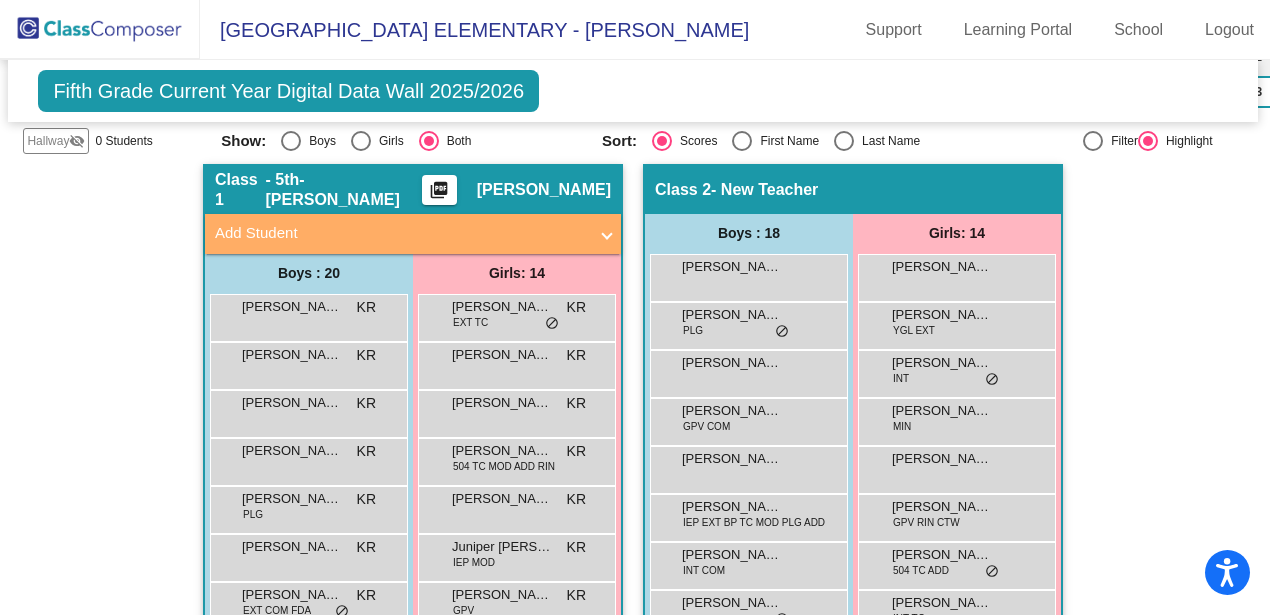 click at bounding box center [607, 233] 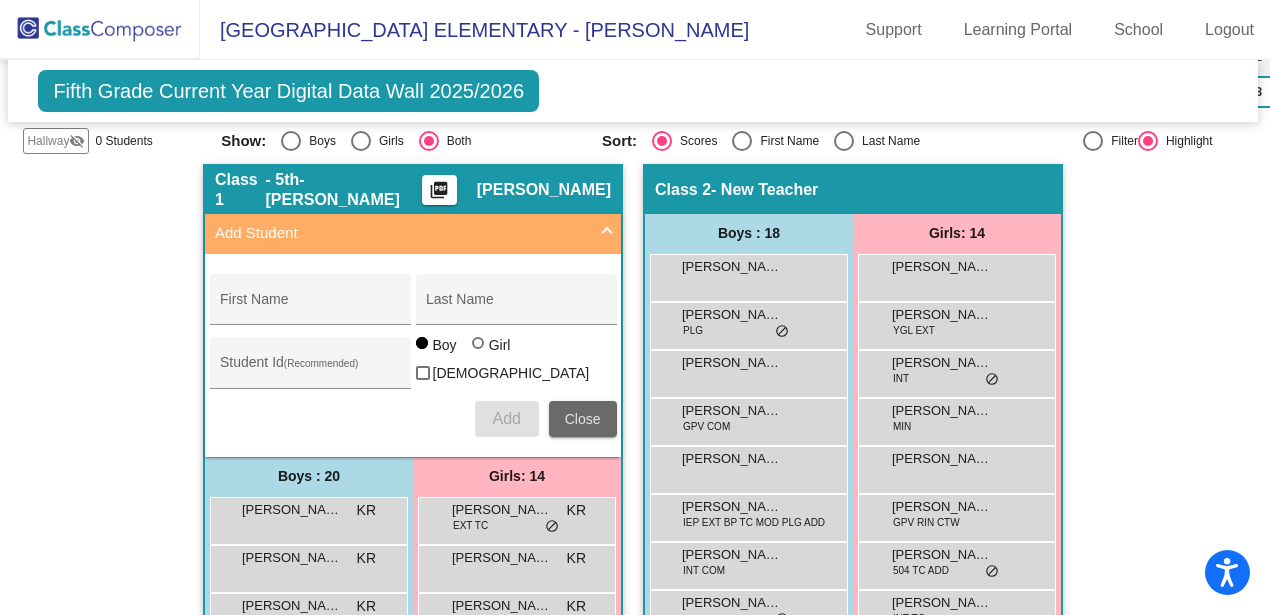 click on "Close" at bounding box center [583, 419] 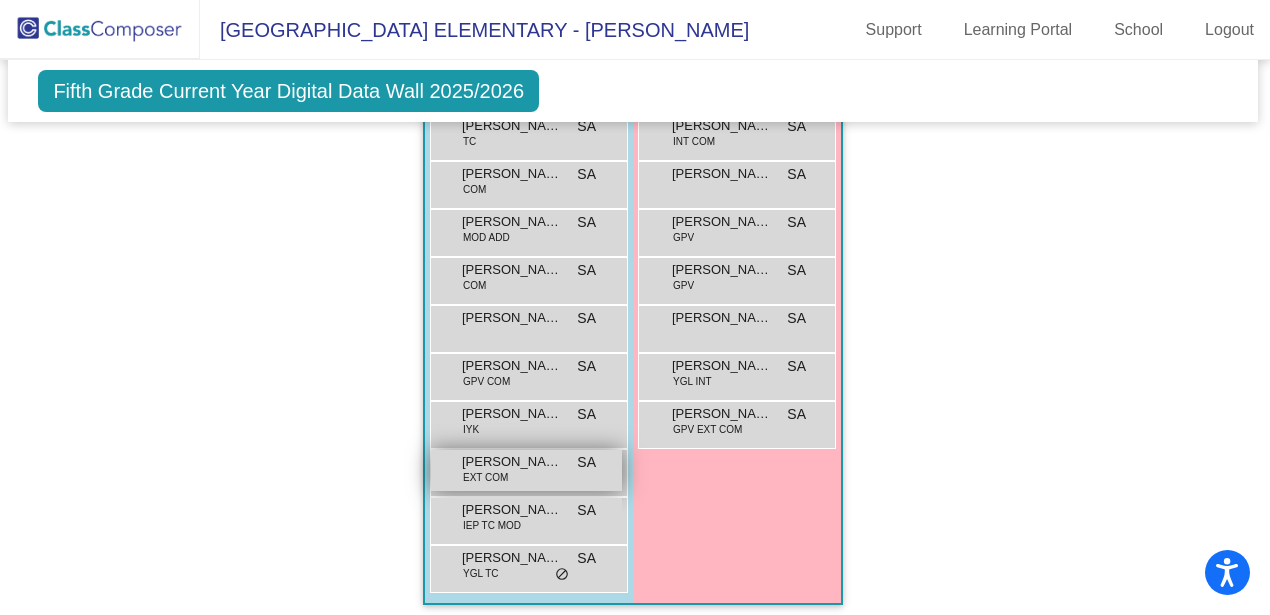 scroll, scrollTop: 2002, scrollLeft: 2, axis: both 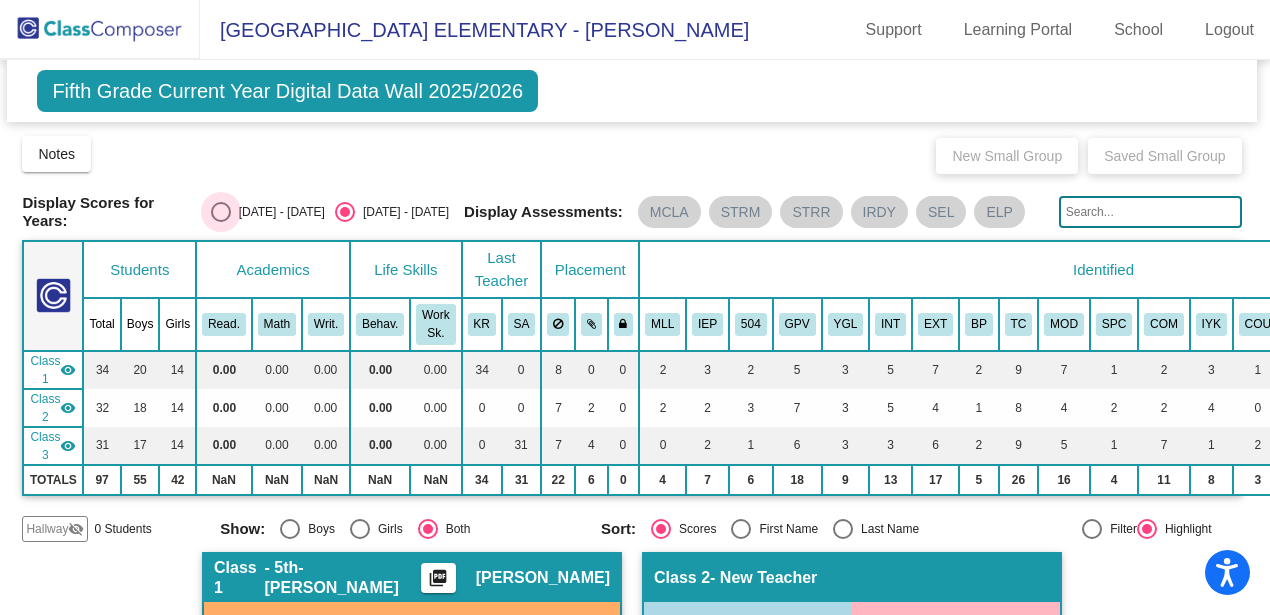 click at bounding box center [221, 212] 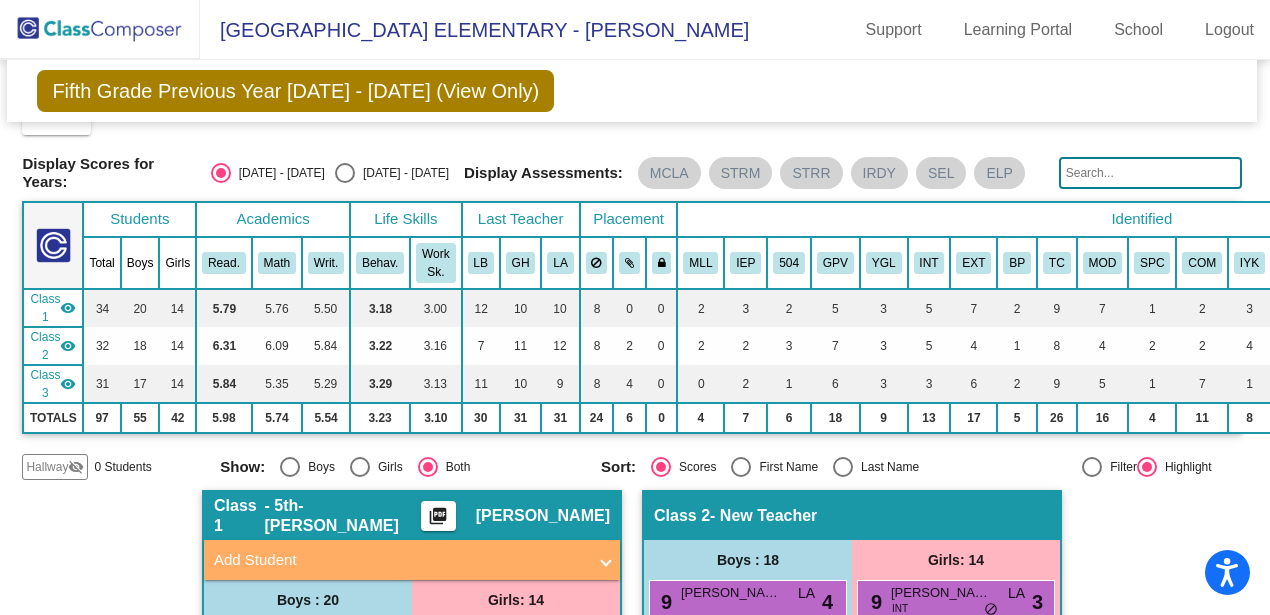 scroll, scrollTop: 0, scrollLeft: 3, axis: horizontal 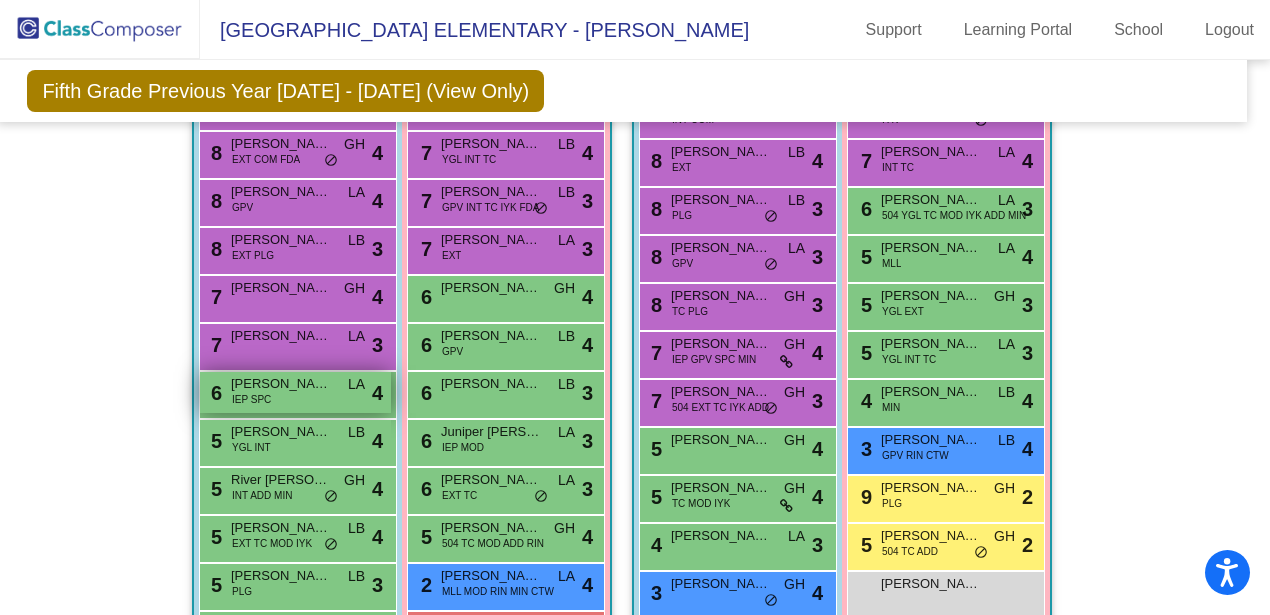 click on "6 Joseph Hanko IEP SPC LA lock do_not_disturb_alt 4" at bounding box center (295, 392) 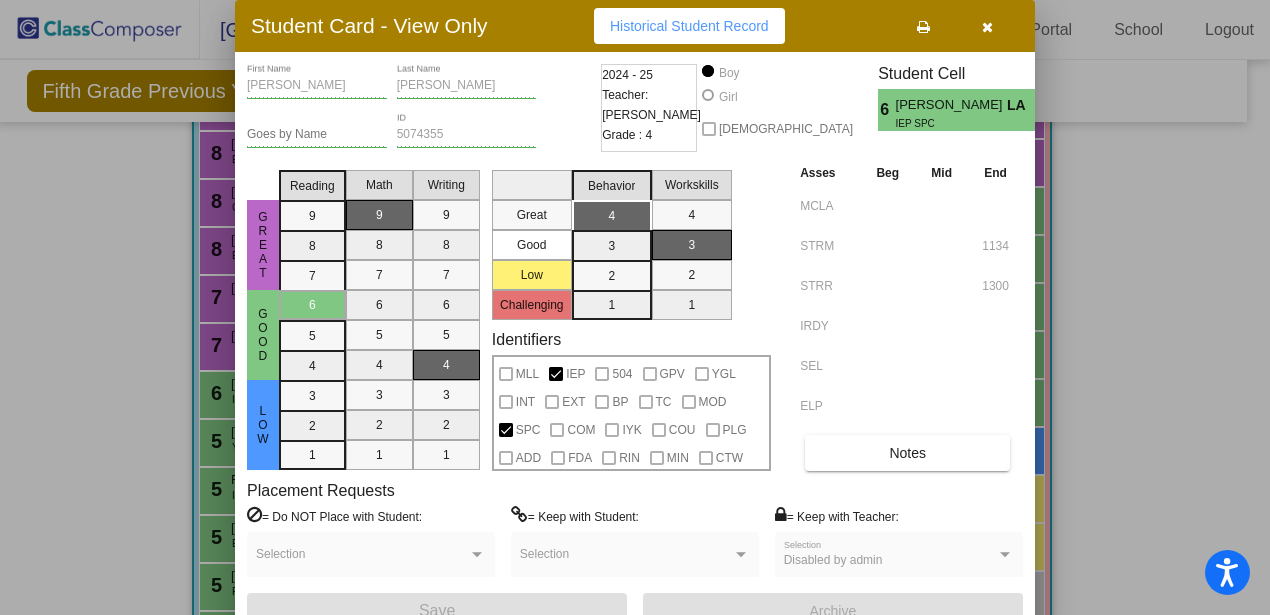 click at bounding box center (635, 307) 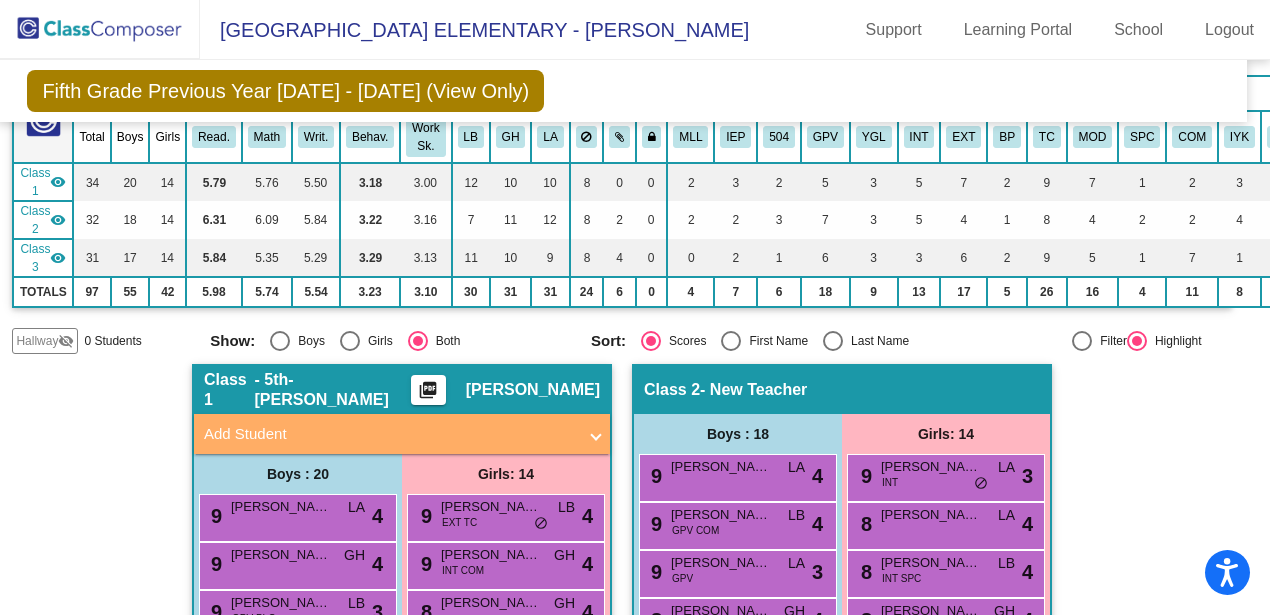 scroll, scrollTop: 0, scrollLeft: 13, axis: horizontal 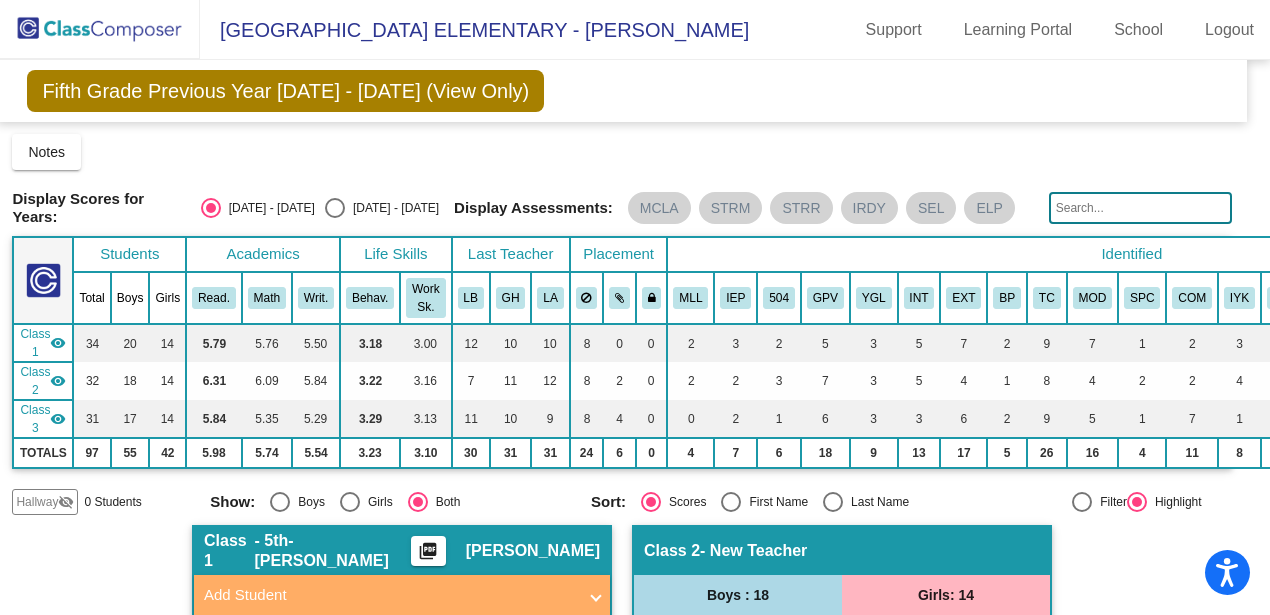 click at bounding box center [335, 208] 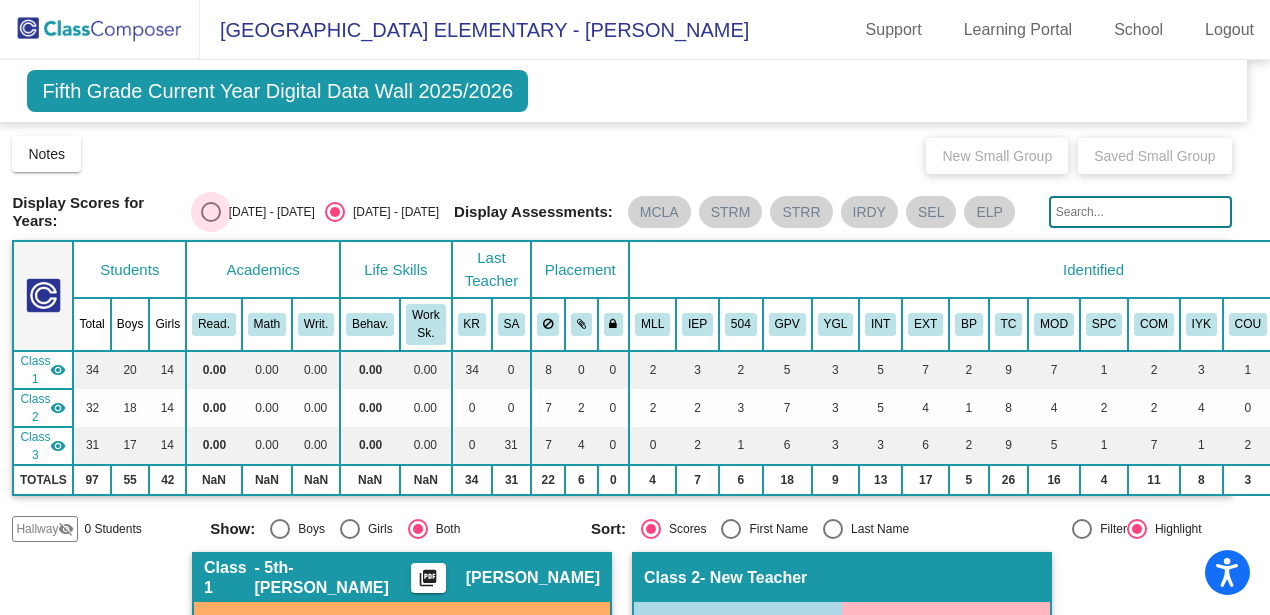 click at bounding box center [211, 212] 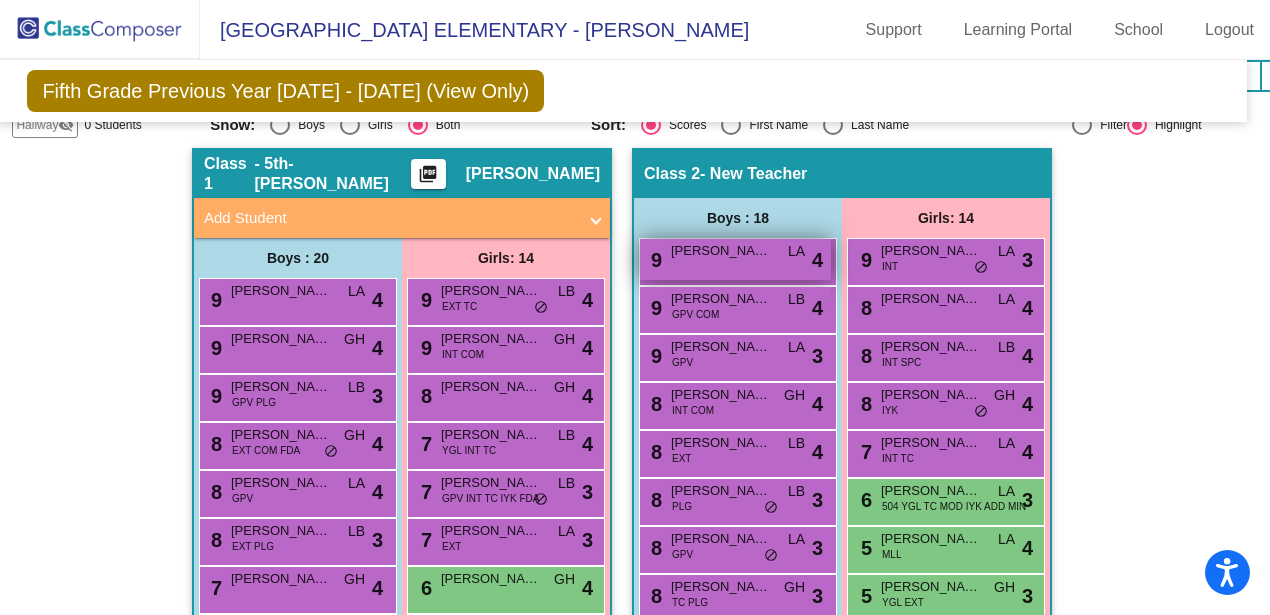 scroll, scrollTop: 360, scrollLeft: 13, axis: both 